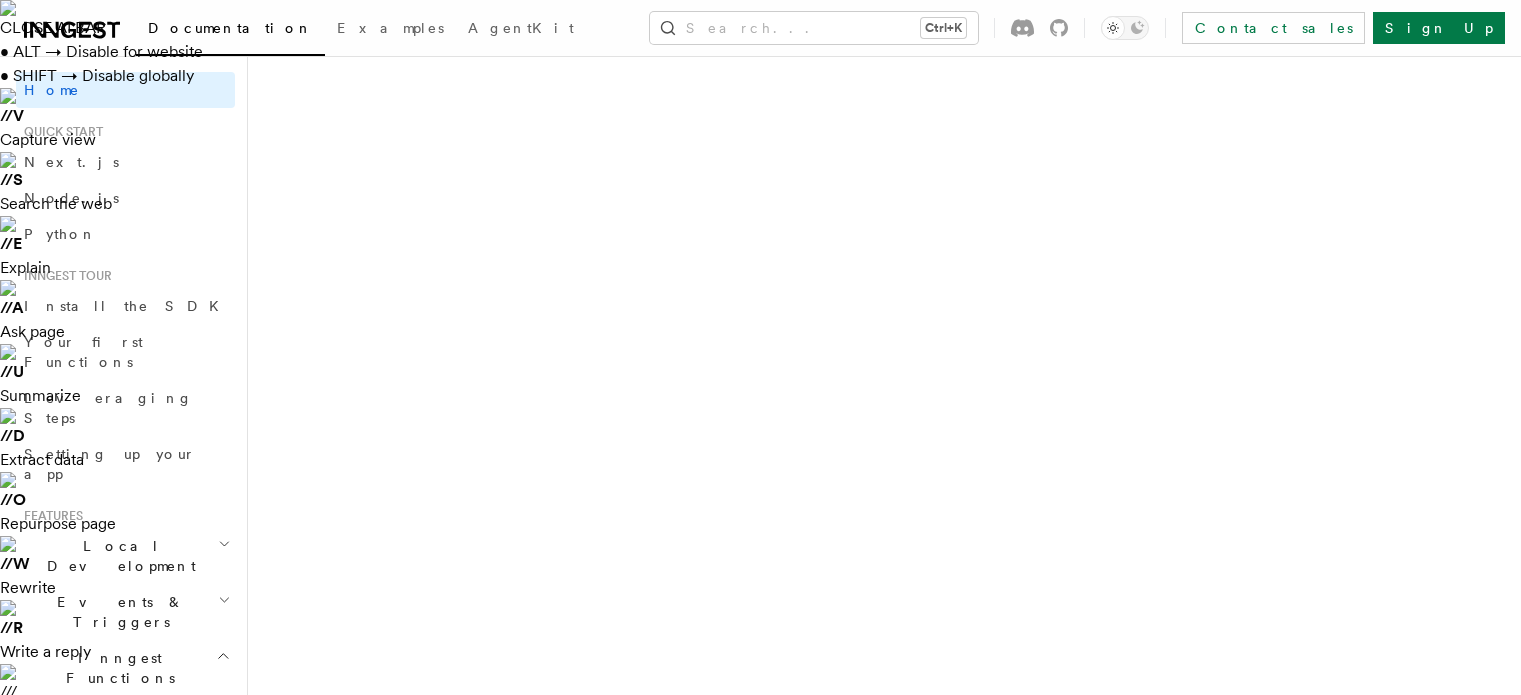 scroll, scrollTop: 0, scrollLeft: 0, axis: both 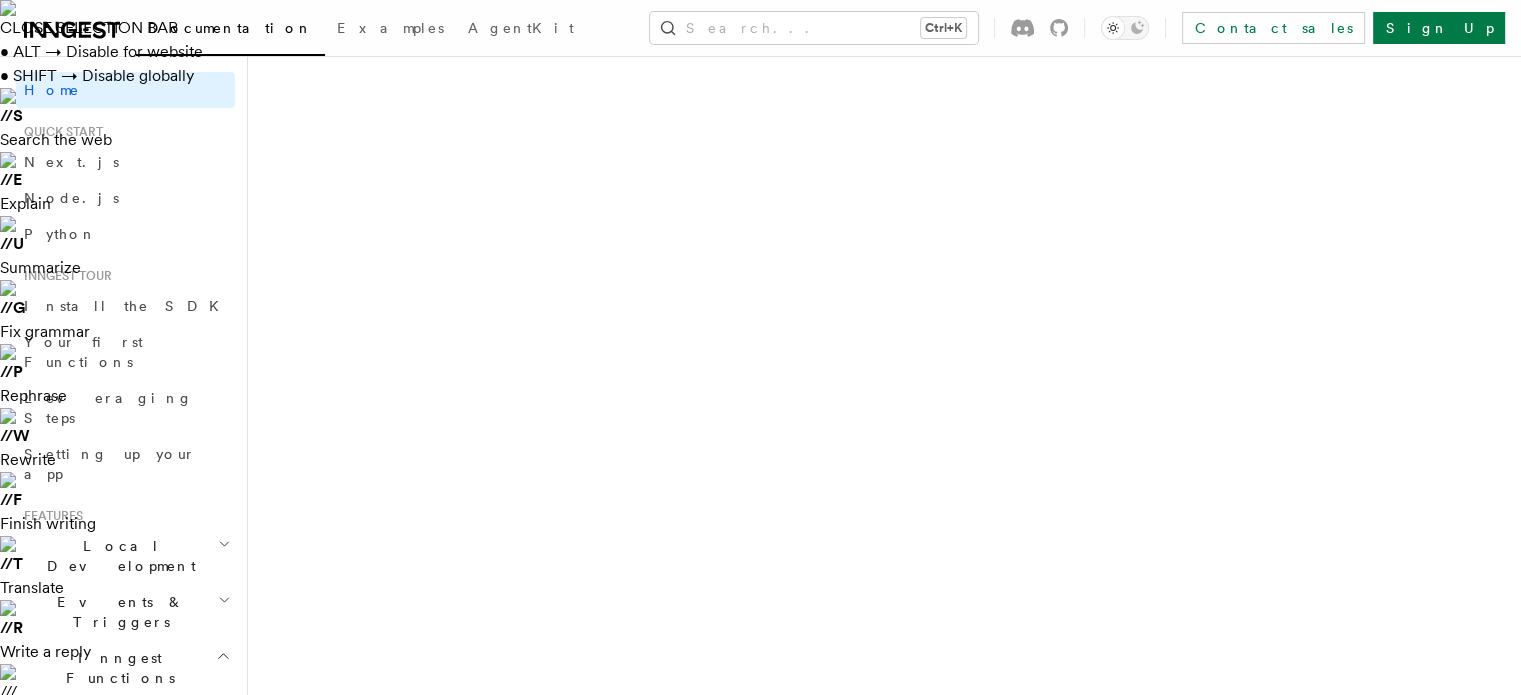 drag, startPoint x: 308, startPoint y: 129, endPoint x: 647, endPoint y: 133, distance: 339.0236 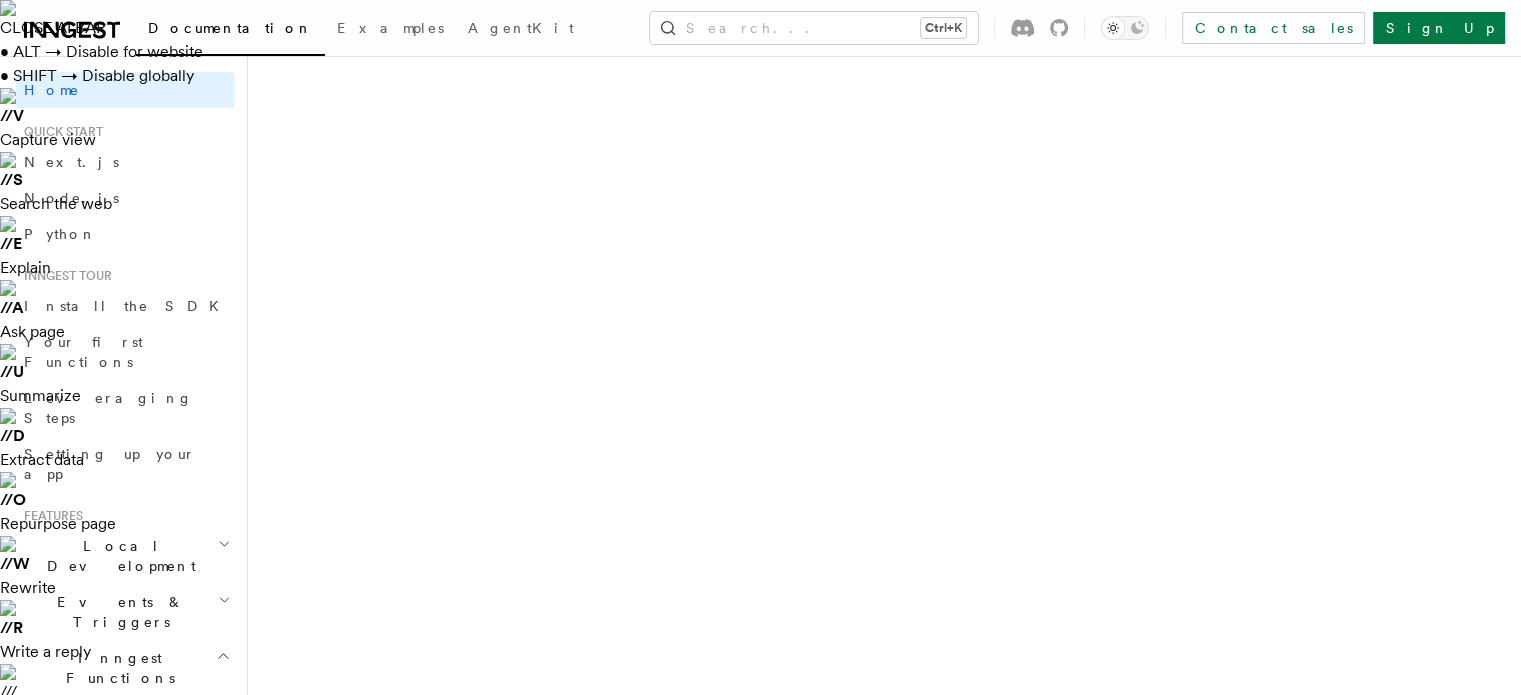 click on "Next.js Add queueing, events, crons, and step functions to your Next app on any cloud provider." at bounding box center [478, 1267] 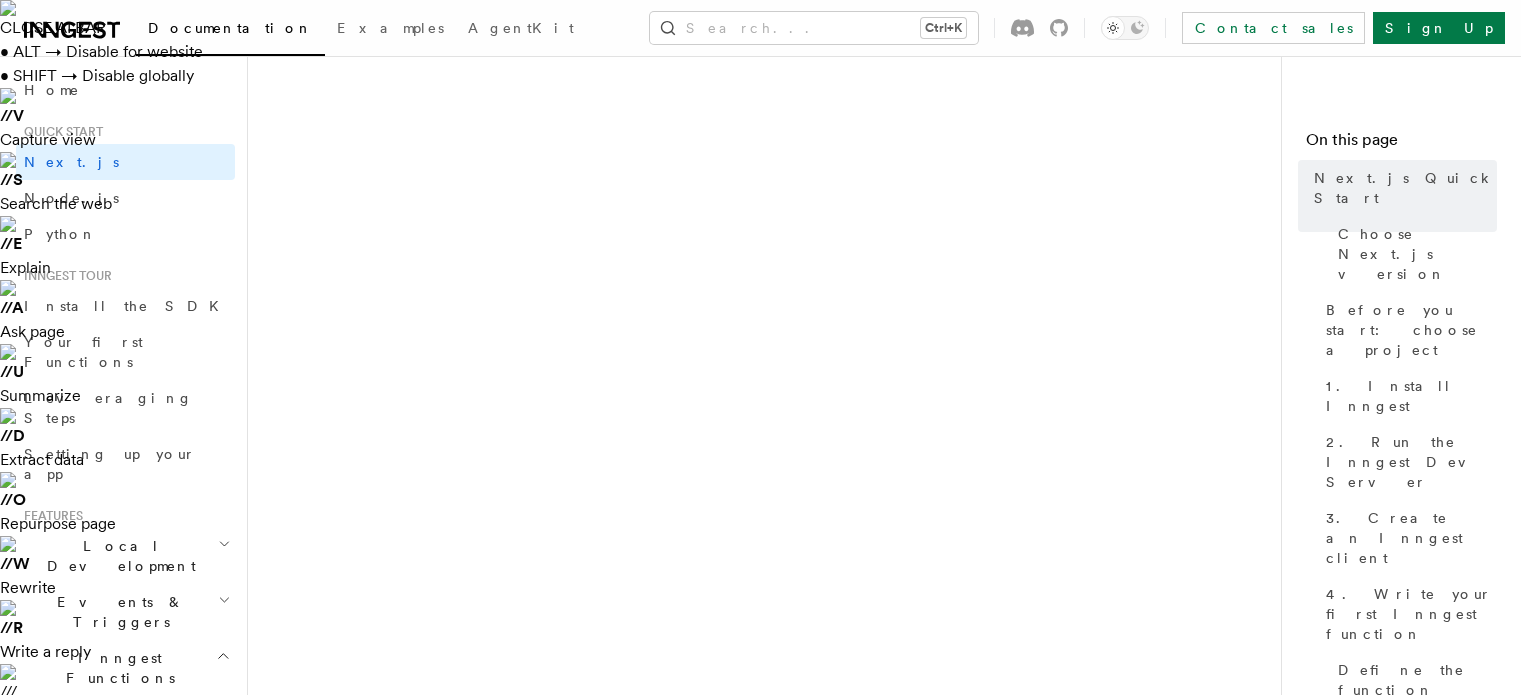 scroll, scrollTop: 0, scrollLeft: 0, axis: both 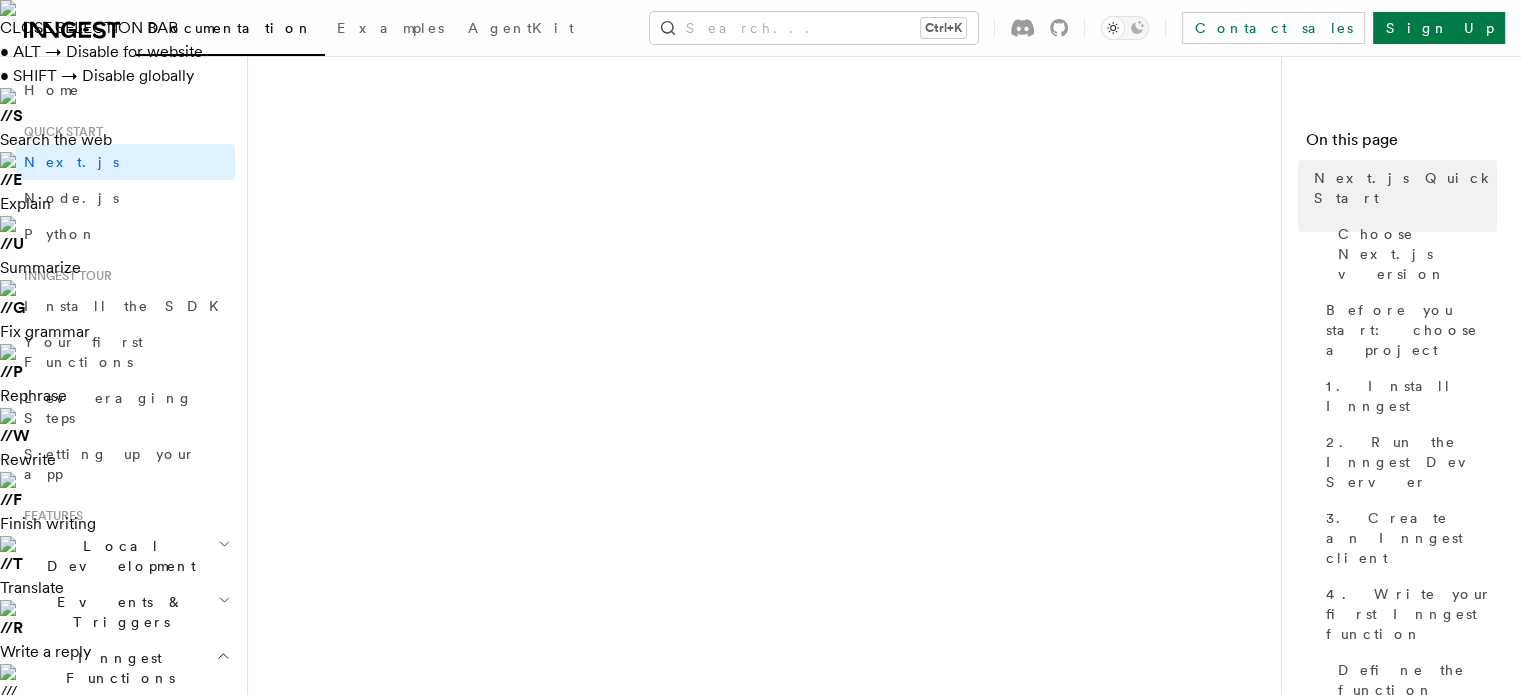 drag, startPoint x: 276, startPoint y: 148, endPoint x: 527, endPoint y: 154, distance: 251.0717 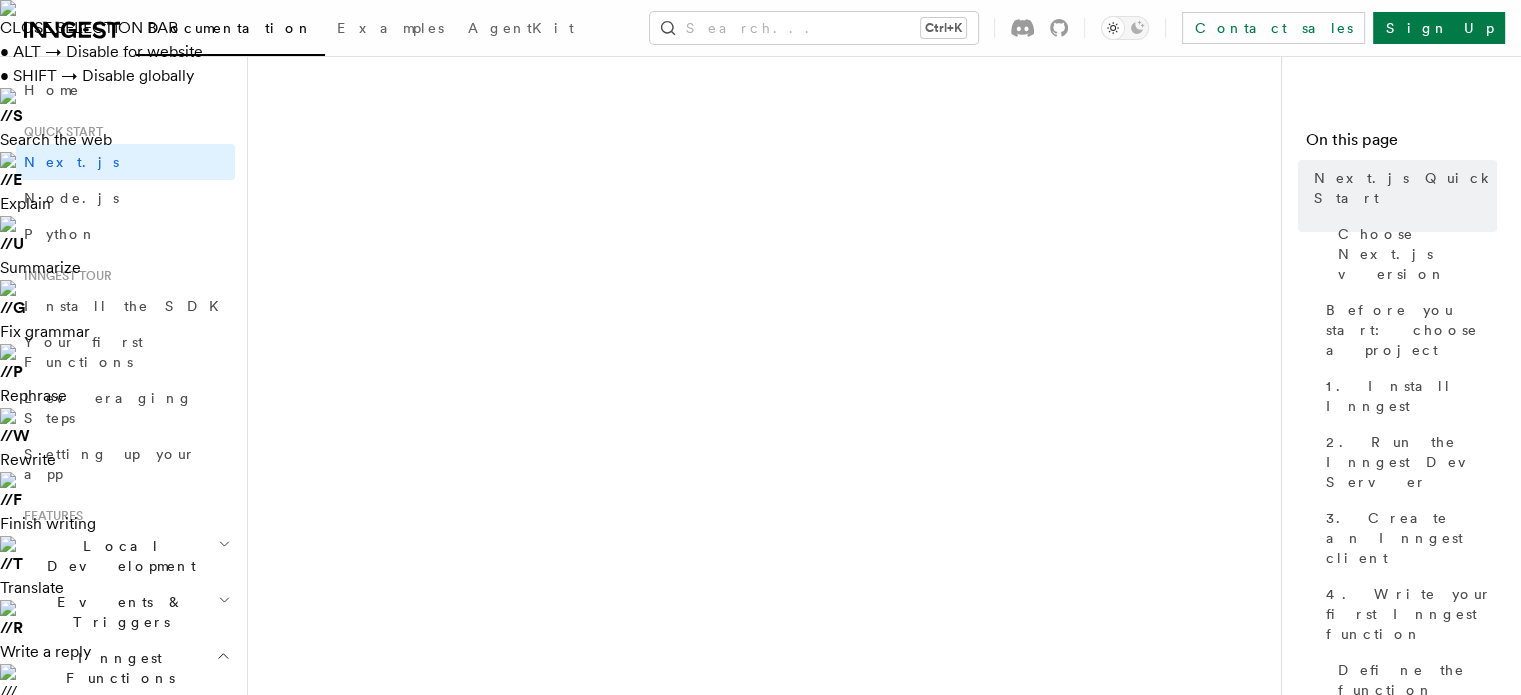 drag, startPoint x: 277, startPoint y: 195, endPoint x: 1042, endPoint y: 192, distance: 765.00586 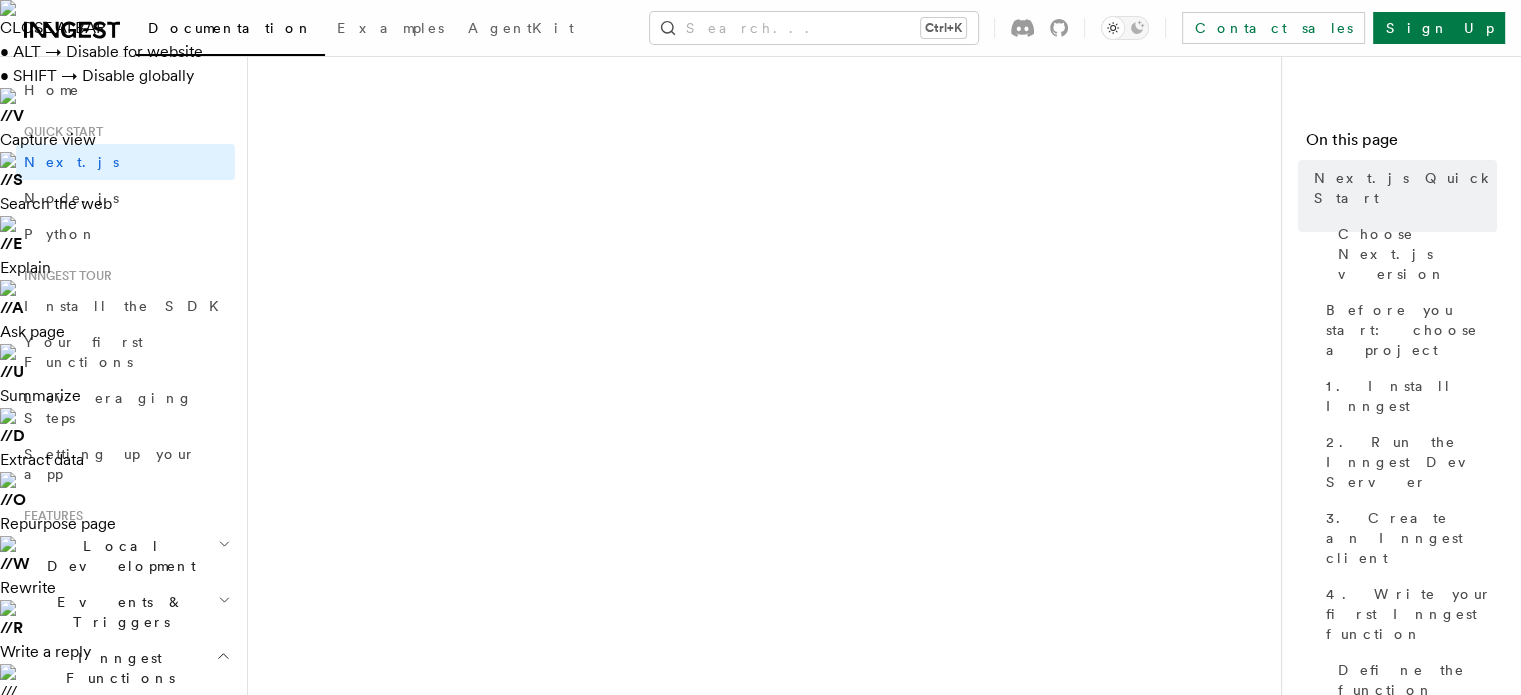 click on "Inngest makes it easy to build, manage, and execute reliable workflows. Some use cases include scheduling drip marketing campaigns, building payment flows, or chaining LLM interactions." at bounding box center (680, 1016) 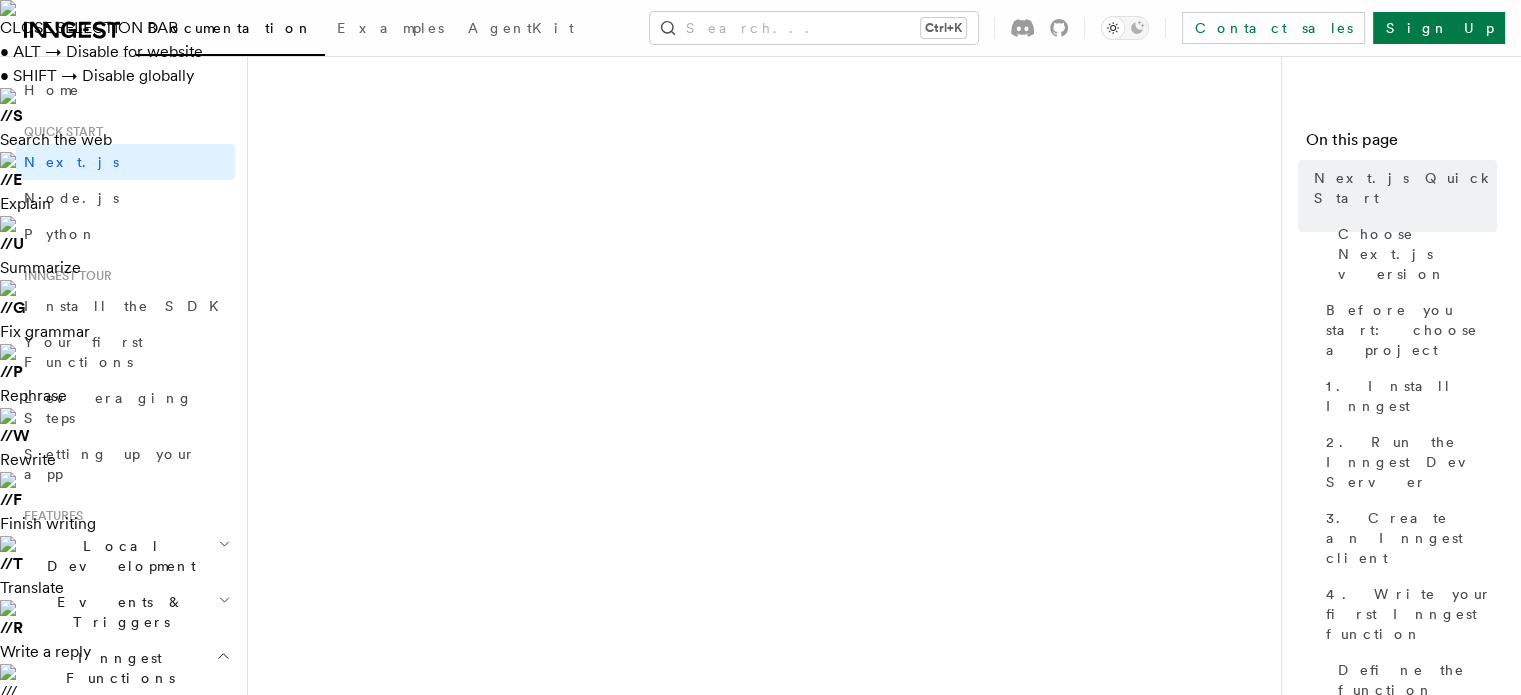 drag, startPoint x: 274, startPoint y: 247, endPoint x: 827, endPoint y: 276, distance: 553.7599 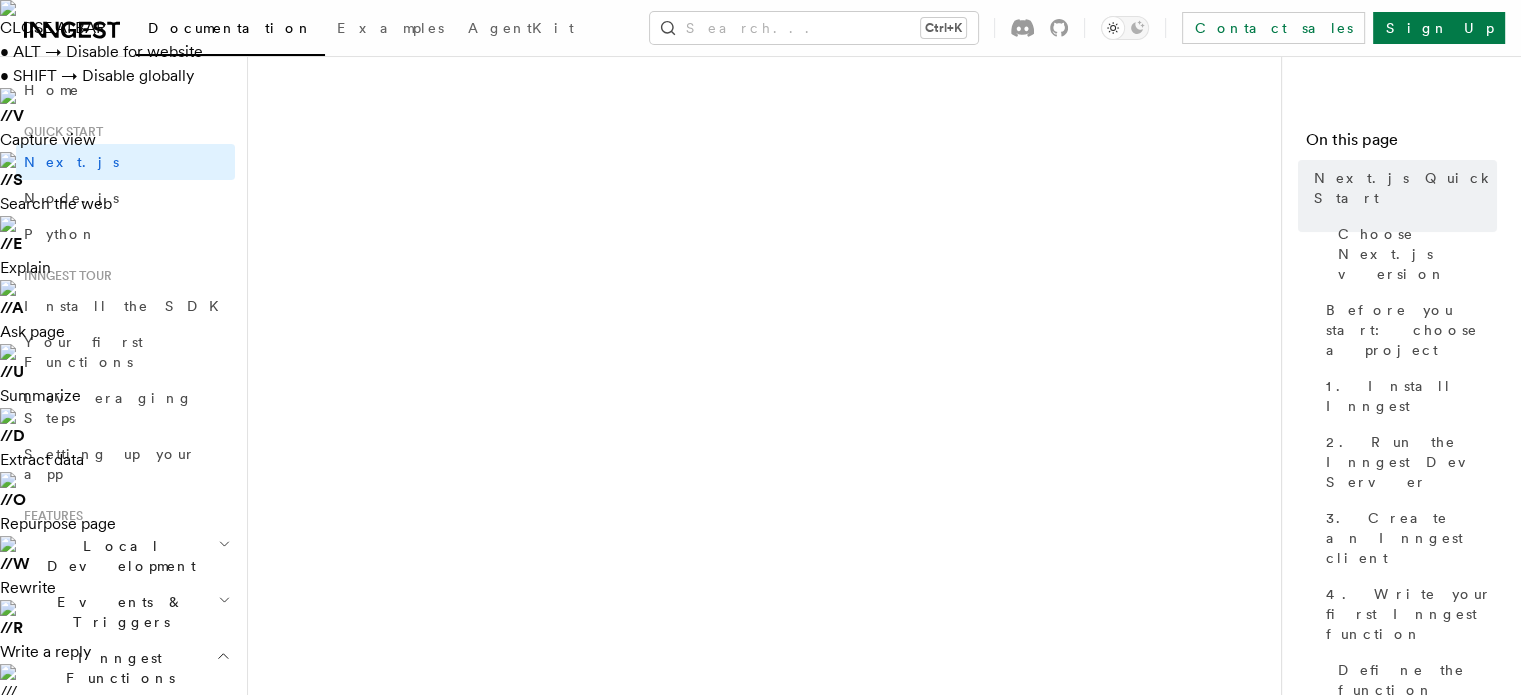 click on "Quick start Next.js Quick Start
In this tutorial you will add Inngest to a Next.js app to see how easy it can be to build complex workflows.
Inngest makes it easy to build, manage, and execute reliable workflows. Some use cases include scheduling drip marketing campaigns, building payment flows, or chaining LLM interactions.
By the end of this ten-minute tutorial you will:
Set up and run Inngest on your machine.
Write your first Inngest function.
Trigger your function from your app and through Inngest Dev Server.
Let's get started!
Choose Next.js version
Choose your preferred Next.js version for this tutorial:
Next.js - App Router Next.js - Pages Router Before you start: choose a project In this tutorial you can use any existing Next.js project, or you can create a new one. Instructions for creating a new Next.js project  Run the following command in your terminal to create a new Next.js project: Copy Copied npx  create-next-app@latest   --ts   --eslint   --tailwind   --src-dir   --app" at bounding box center (772, 7517) 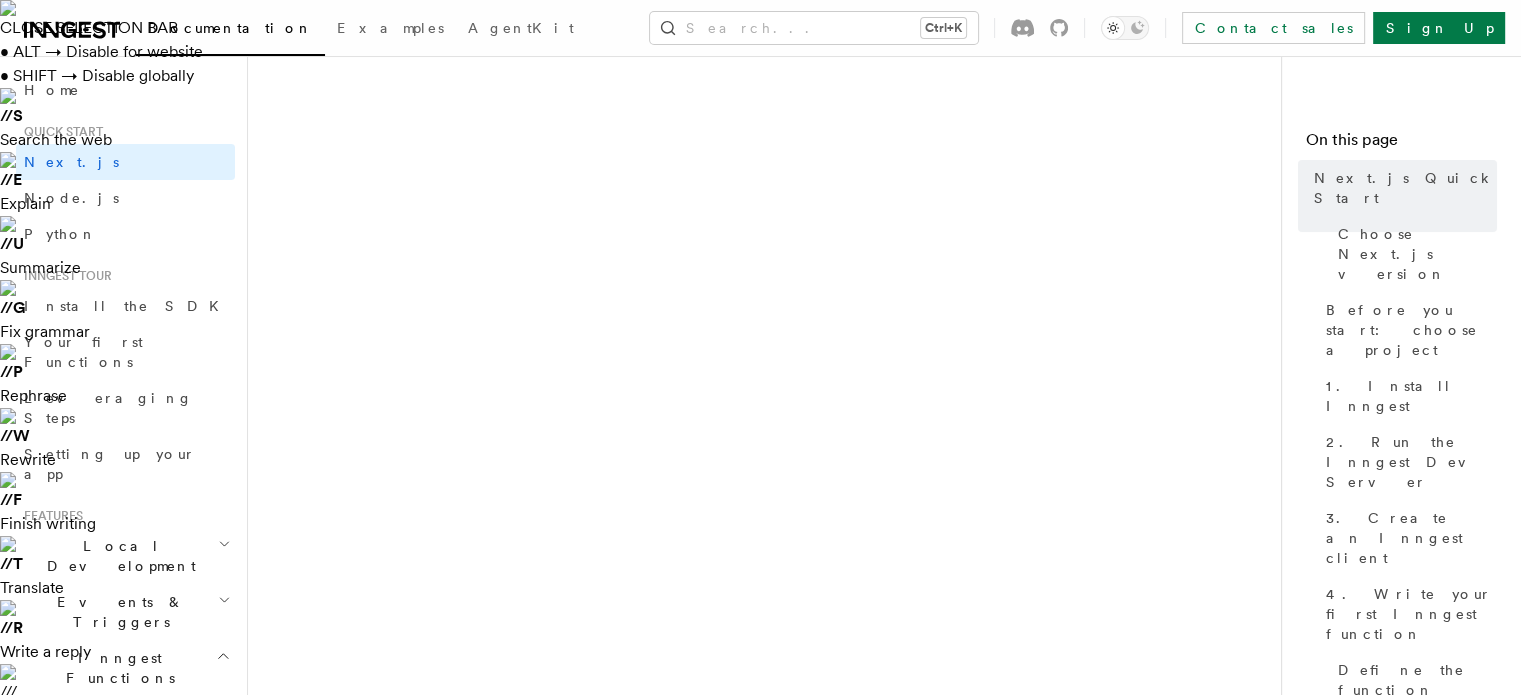 drag, startPoint x: 269, startPoint y: 503, endPoint x: 433, endPoint y: 491, distance: 164.43843 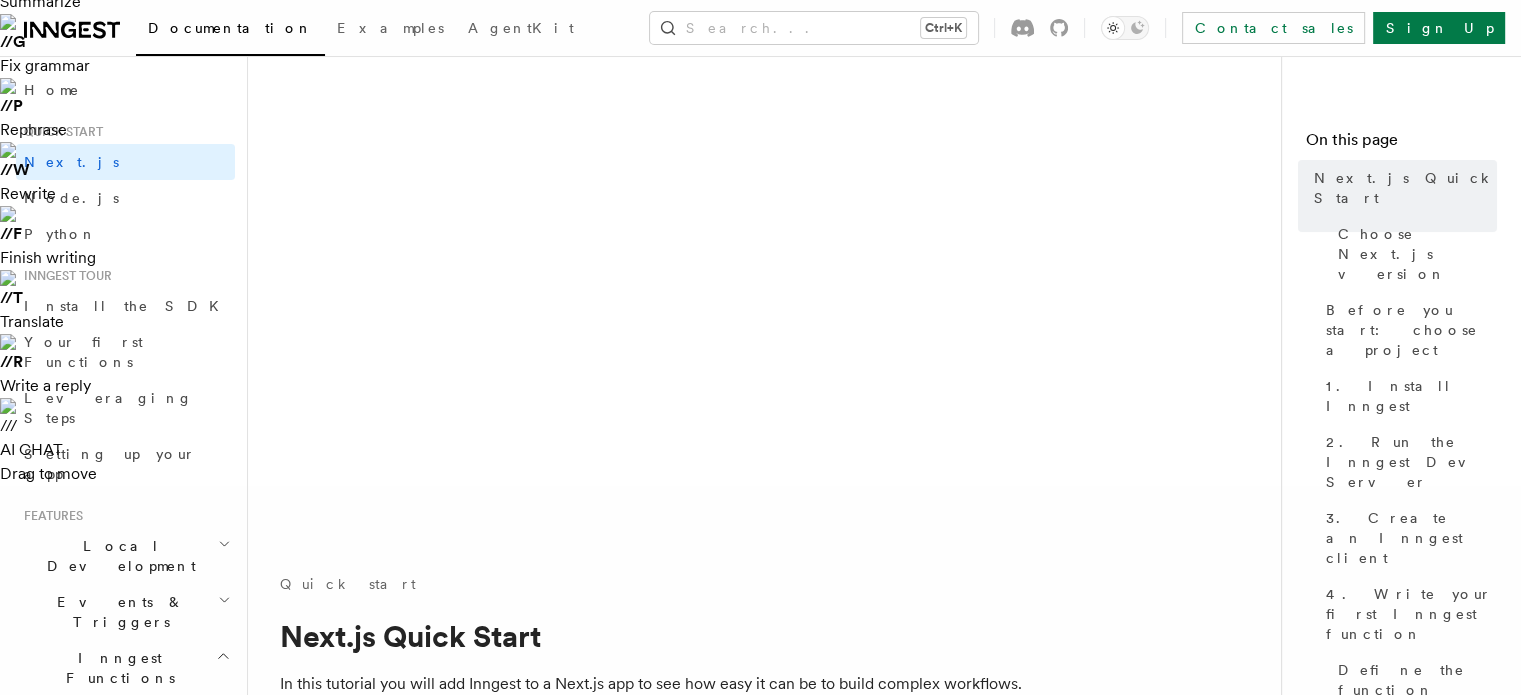scroll, scrollTop: 300, scrollLeft: 0, axis: vertical 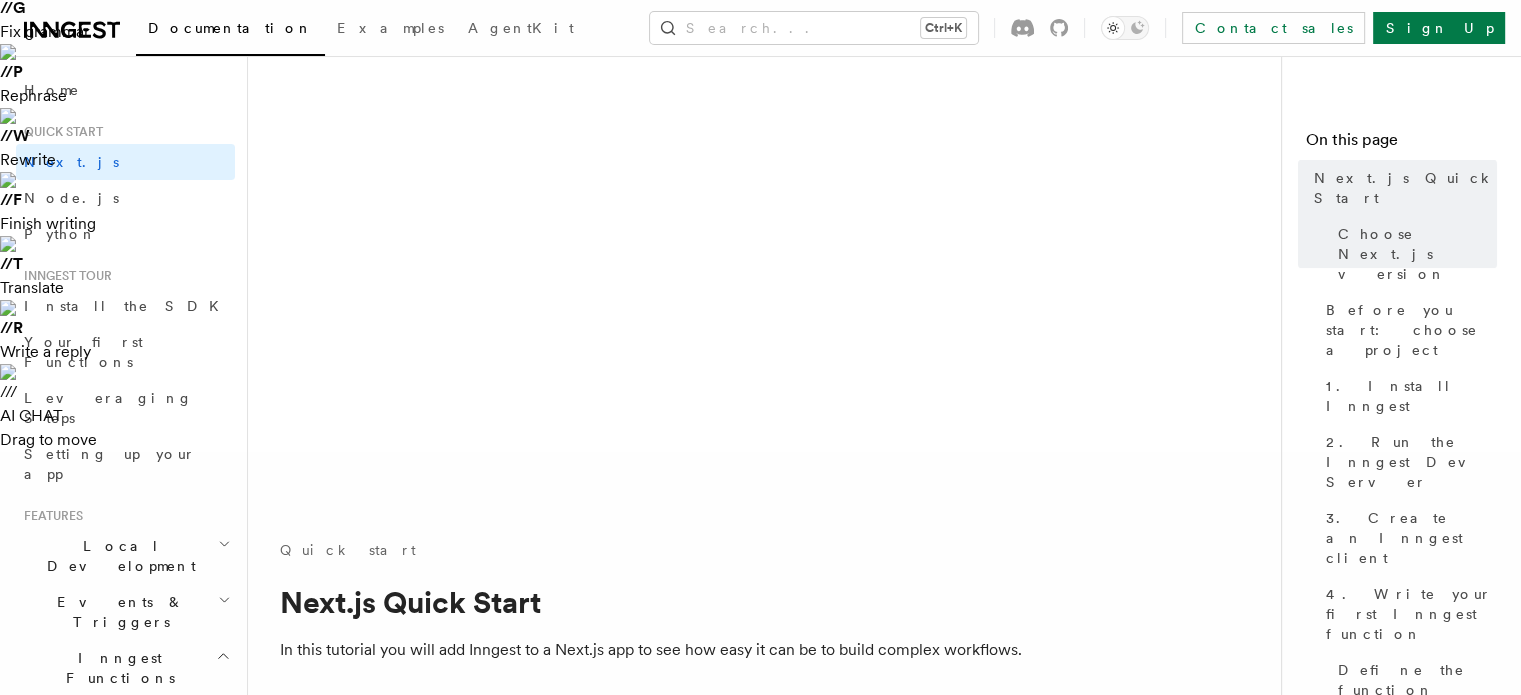 click on "Next.js - Pages Router" at bounding box center (713, 1130) 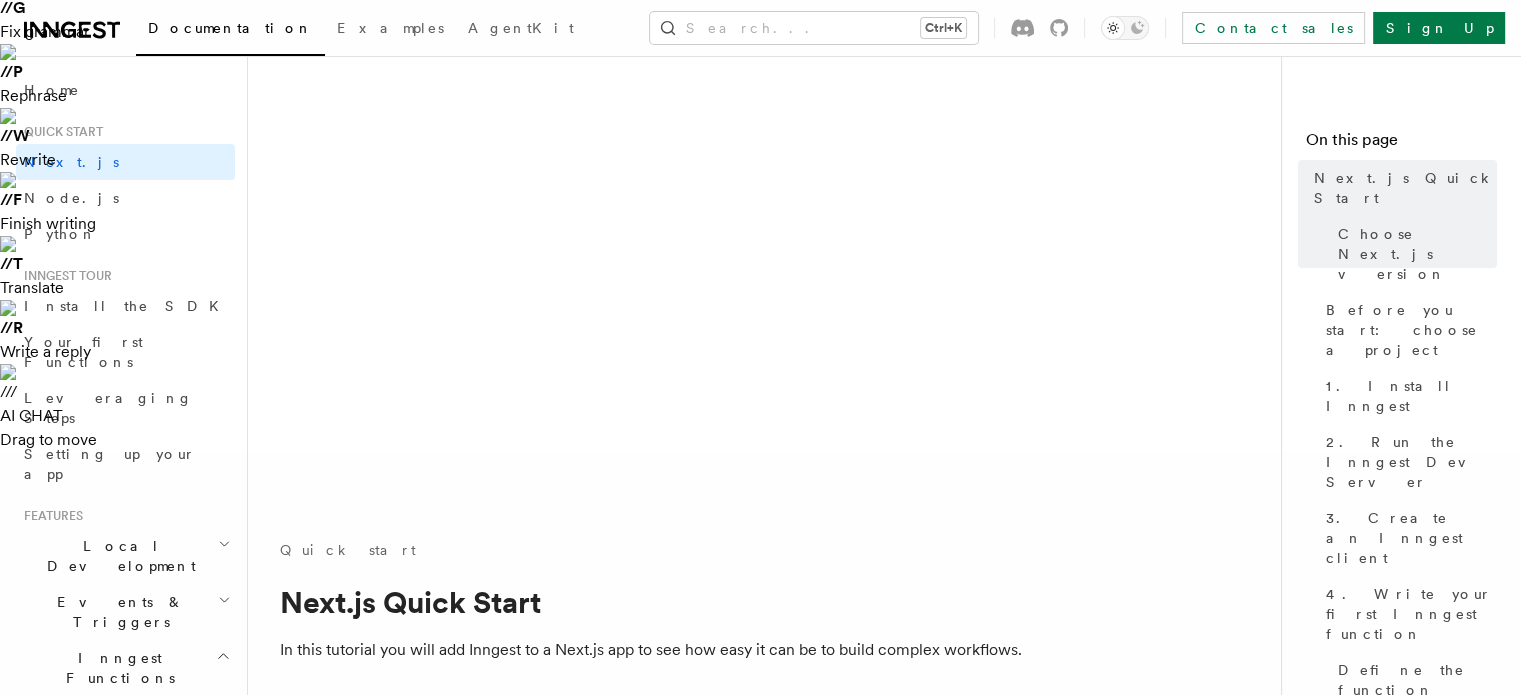 click on "Next.js - App Router" at bounding box center (413, 1130) 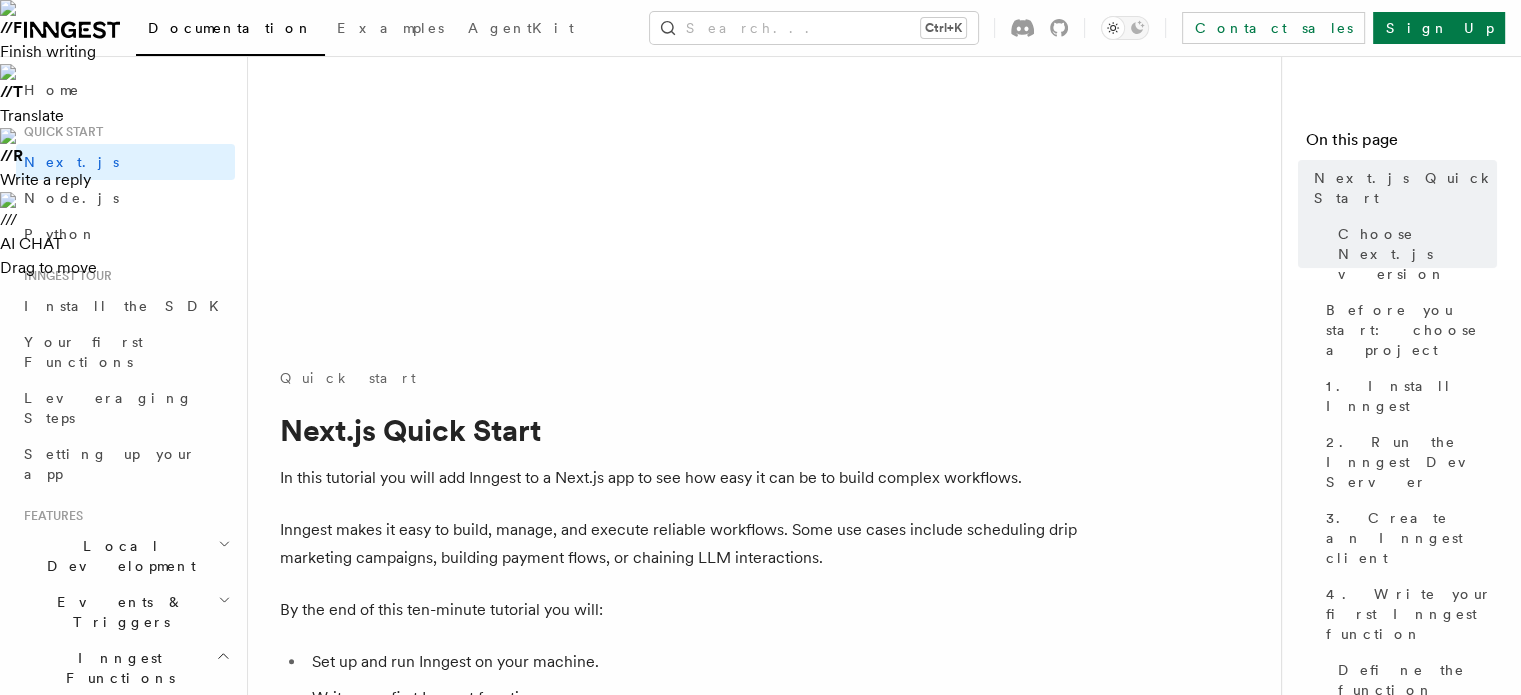 scroll, scrollTop: 500, scrollLeft: 0, axis: vertical 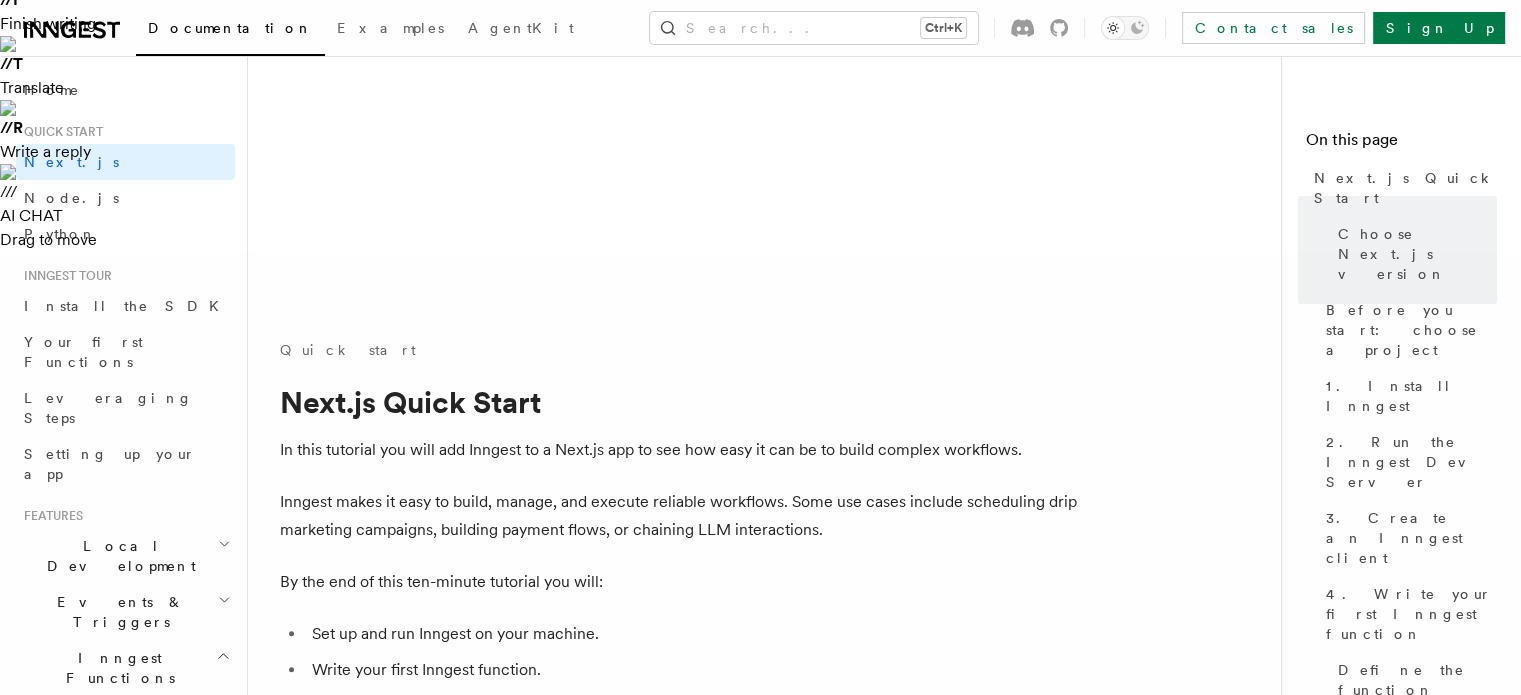 drag, startPoint x: 280, startPoint y: 416, endPoint x: 680, endPoint y: 434, distance: 400.4048 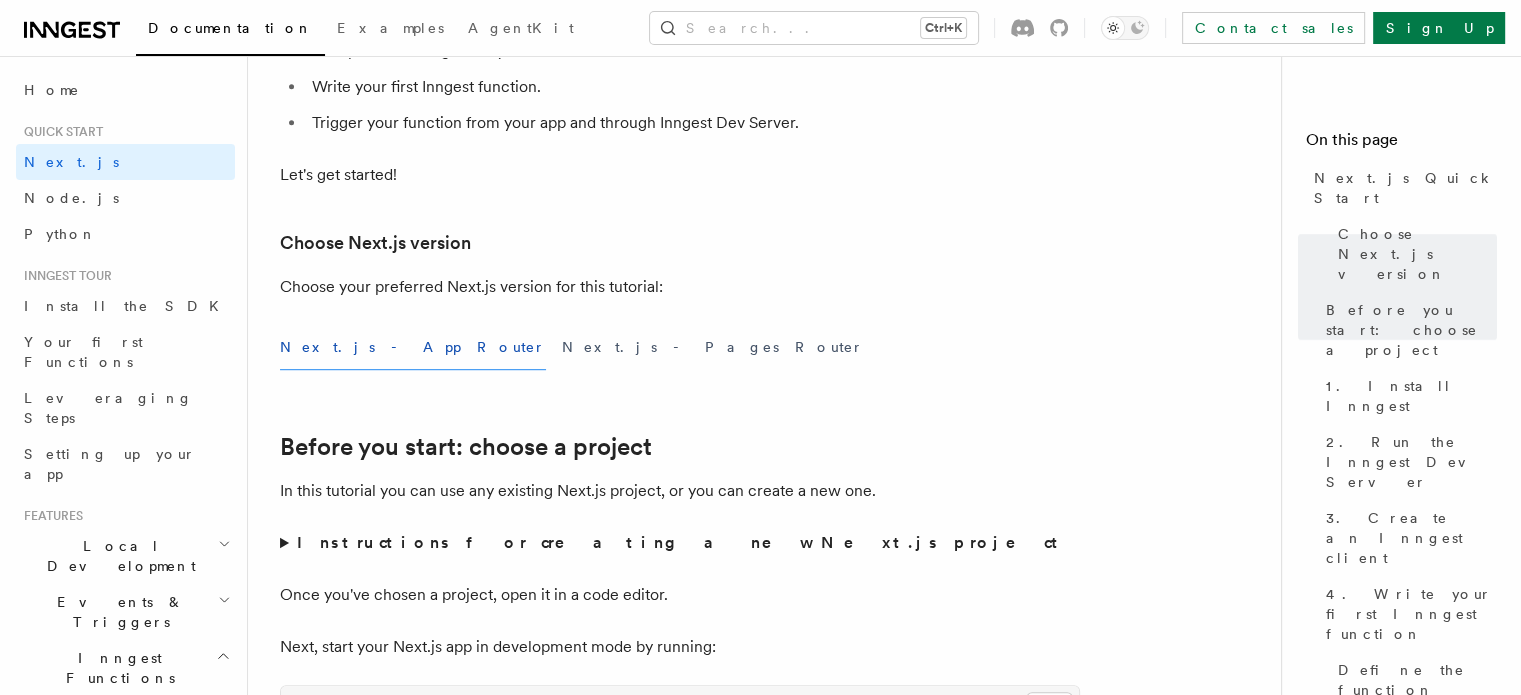 scroll, scrollTop: 1100, scrollLeft: 0, axis: vertical 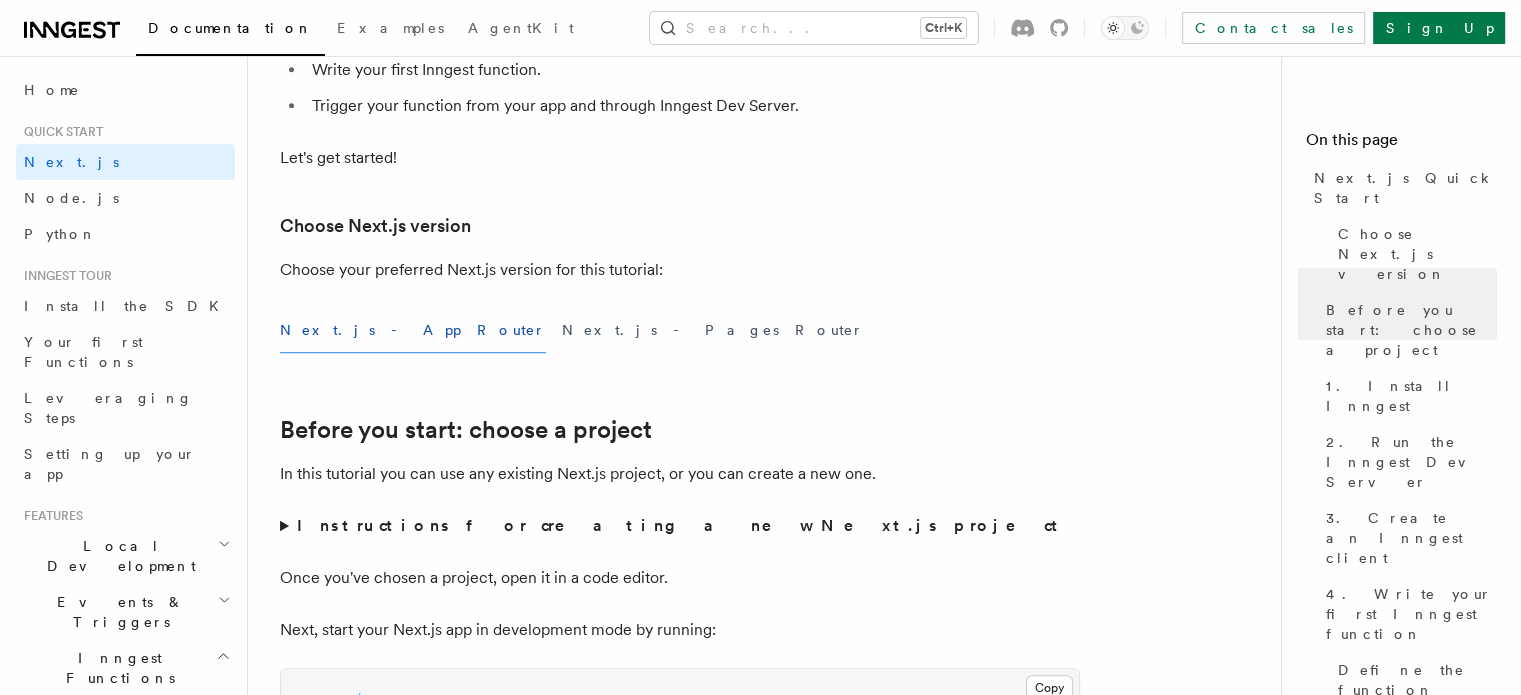 click on "With the Next.js app now running running open a new tab in your terminal. In your project directory's root, run the following command to install Inngest SDK:" at bounding box center (680, 918) 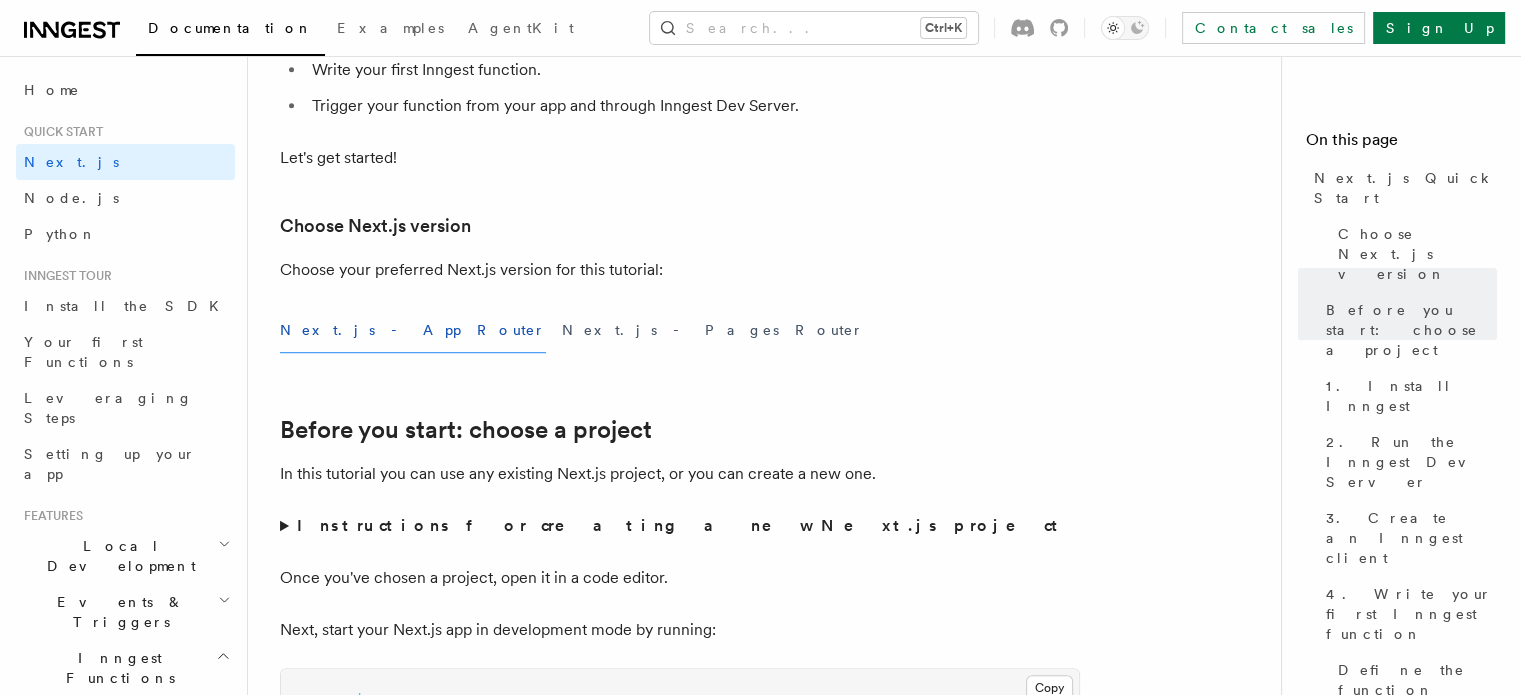 drag, startPoint x: 272, startPoint y: 147, endPoint x: 1069, endPoint y: 174, distance: 797.4572 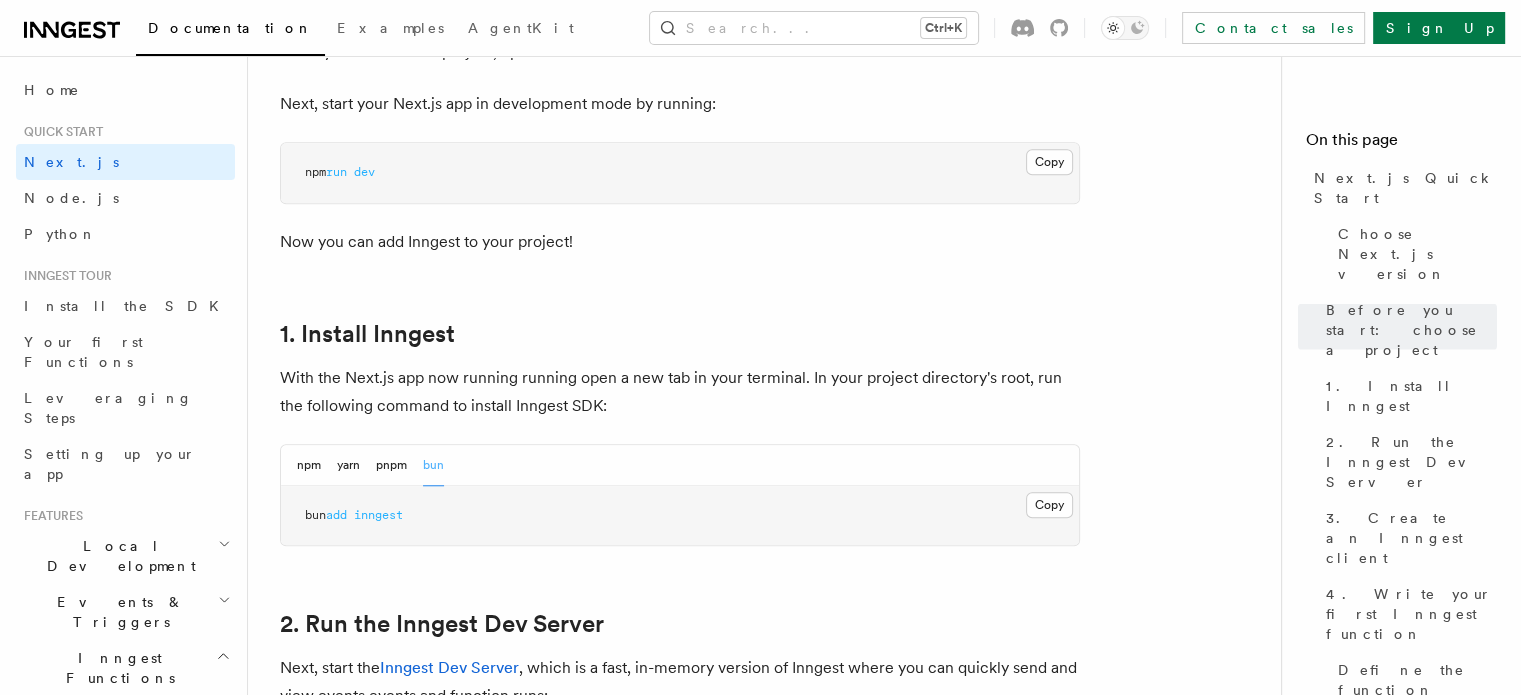 scroll, scrollTop: 1600, scrollLeft: 0, axis: vertical 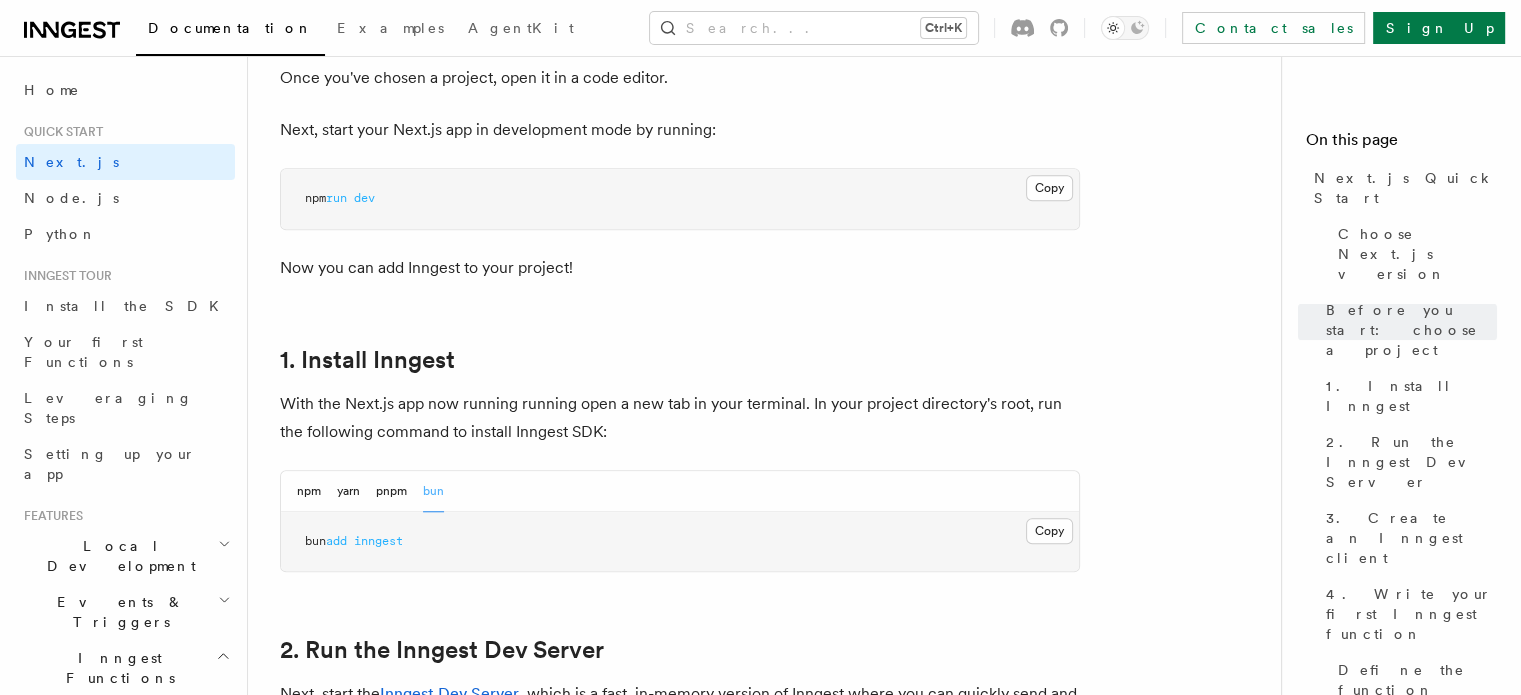 drag, startPoint x: 273, startPoint y: 216, endPoint x: 1093, endPoint y: 257, distance: 821.02435 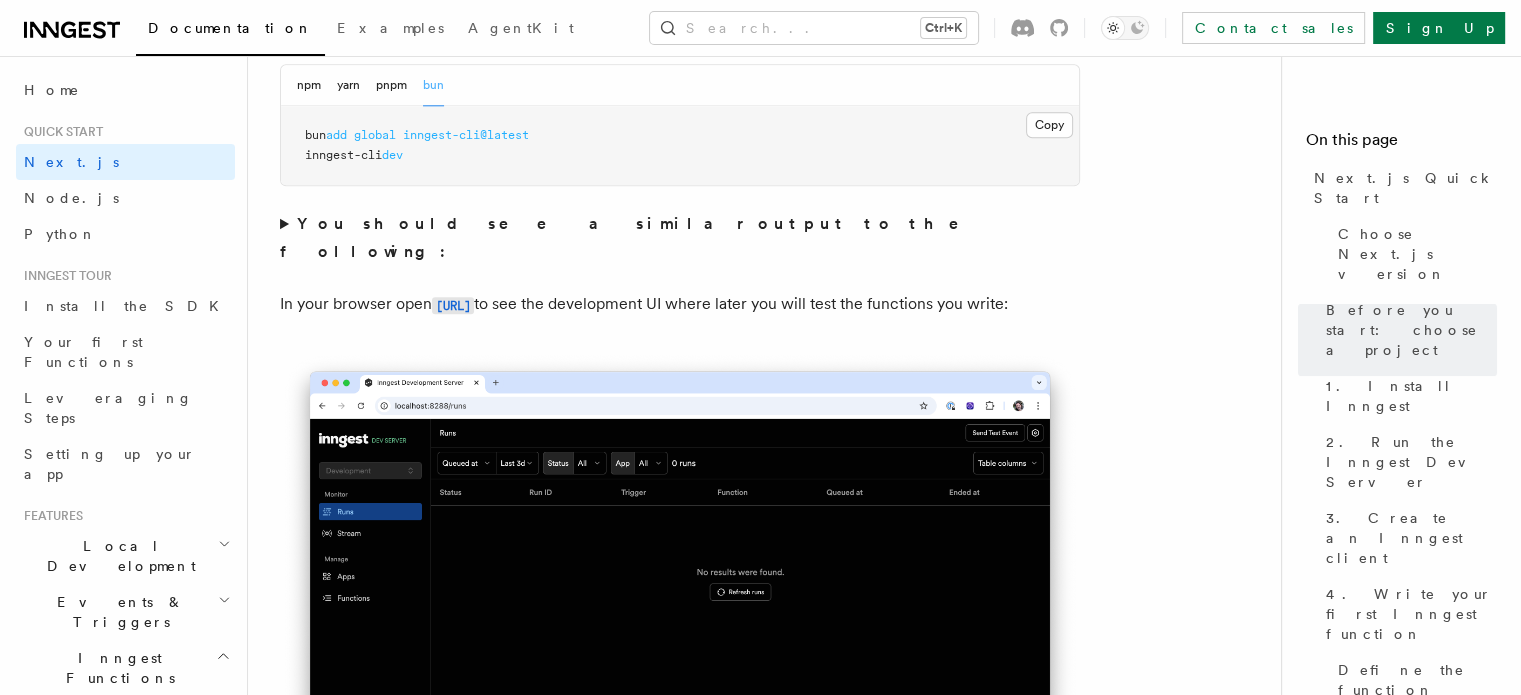 scroll, scrollTop: 2300, scrollLeft: 0, axis: vertical 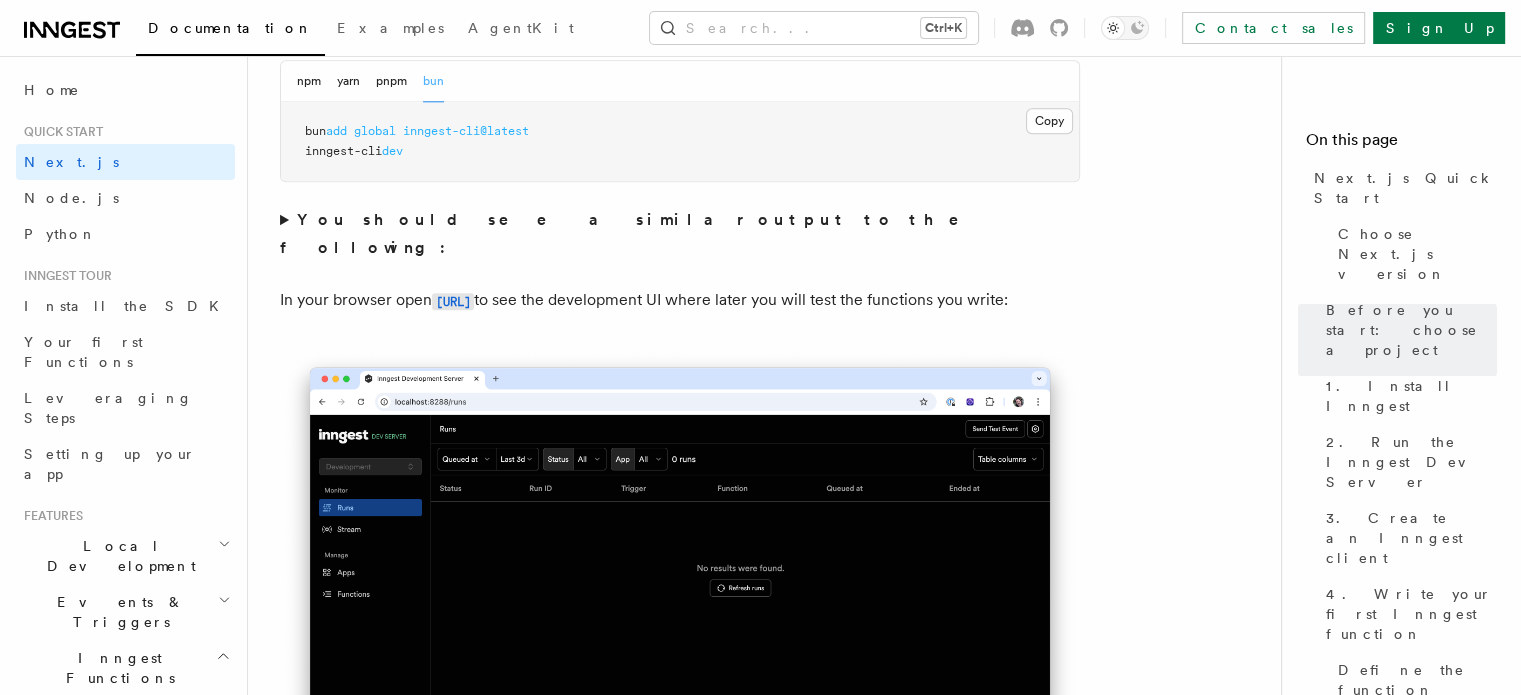 drag, startPoint x: 276, startPoint y: 211, endPoint x: 940, endPoint y: 247, distance: 664.97516 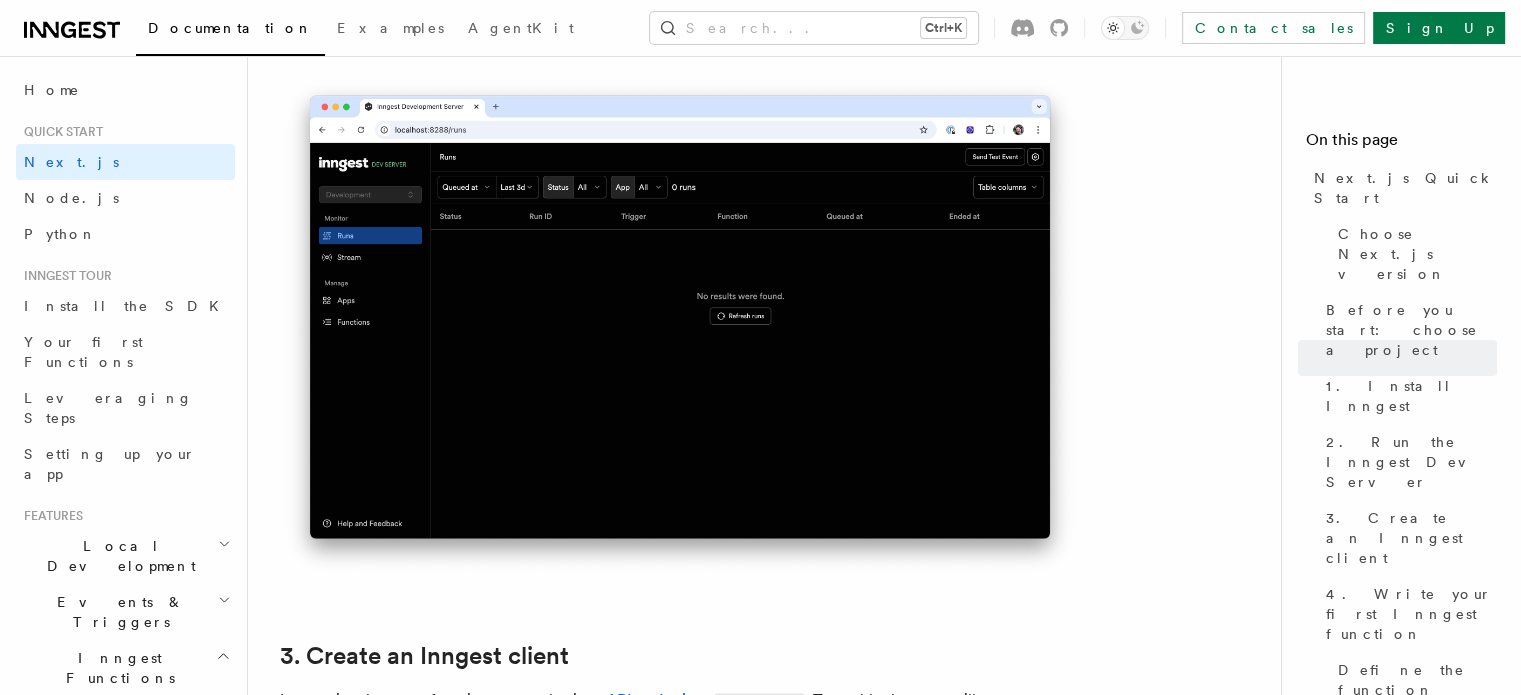 scroll, scrollTop: 2600, scrollLeft: 0, axis: vertical 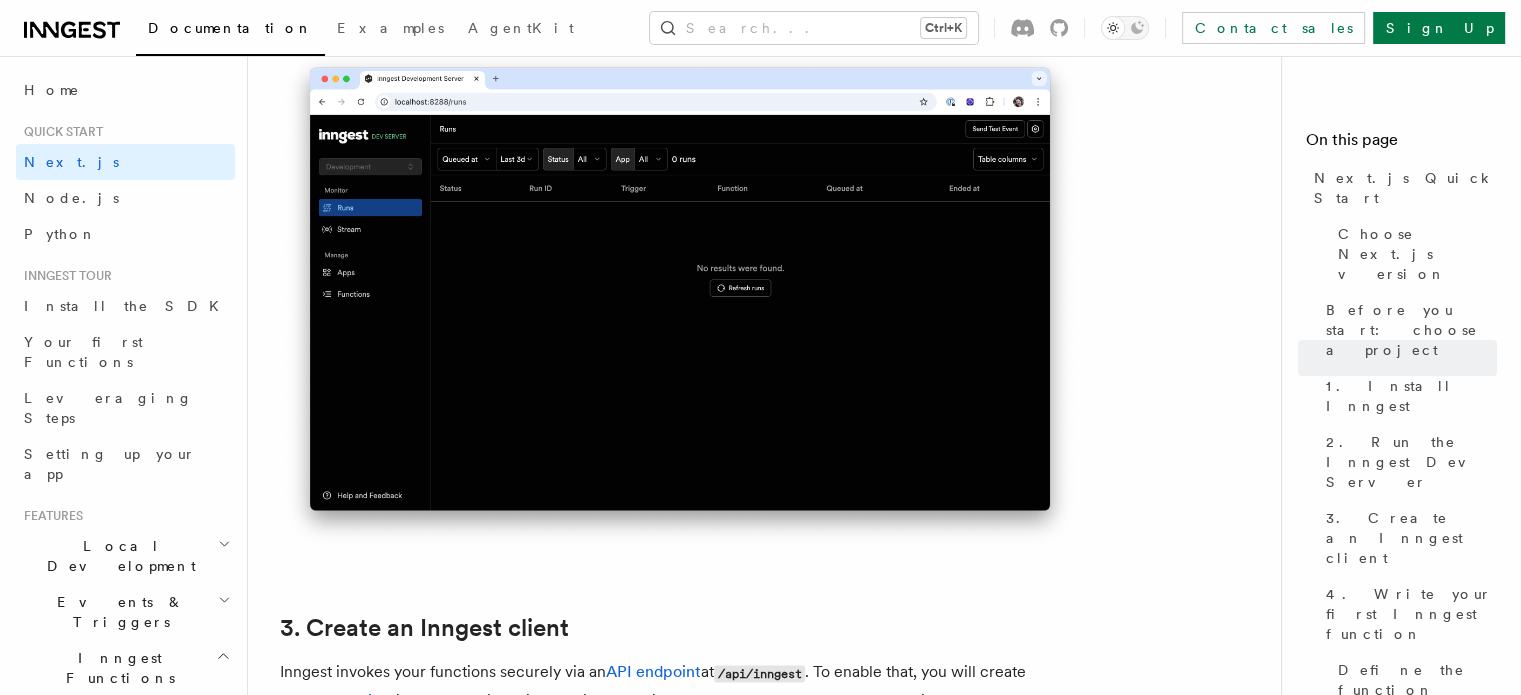drag, startPoint x: 308, startPoint y: 460, endPoint x: 363, endPoint y: 651, distance: 198.76117 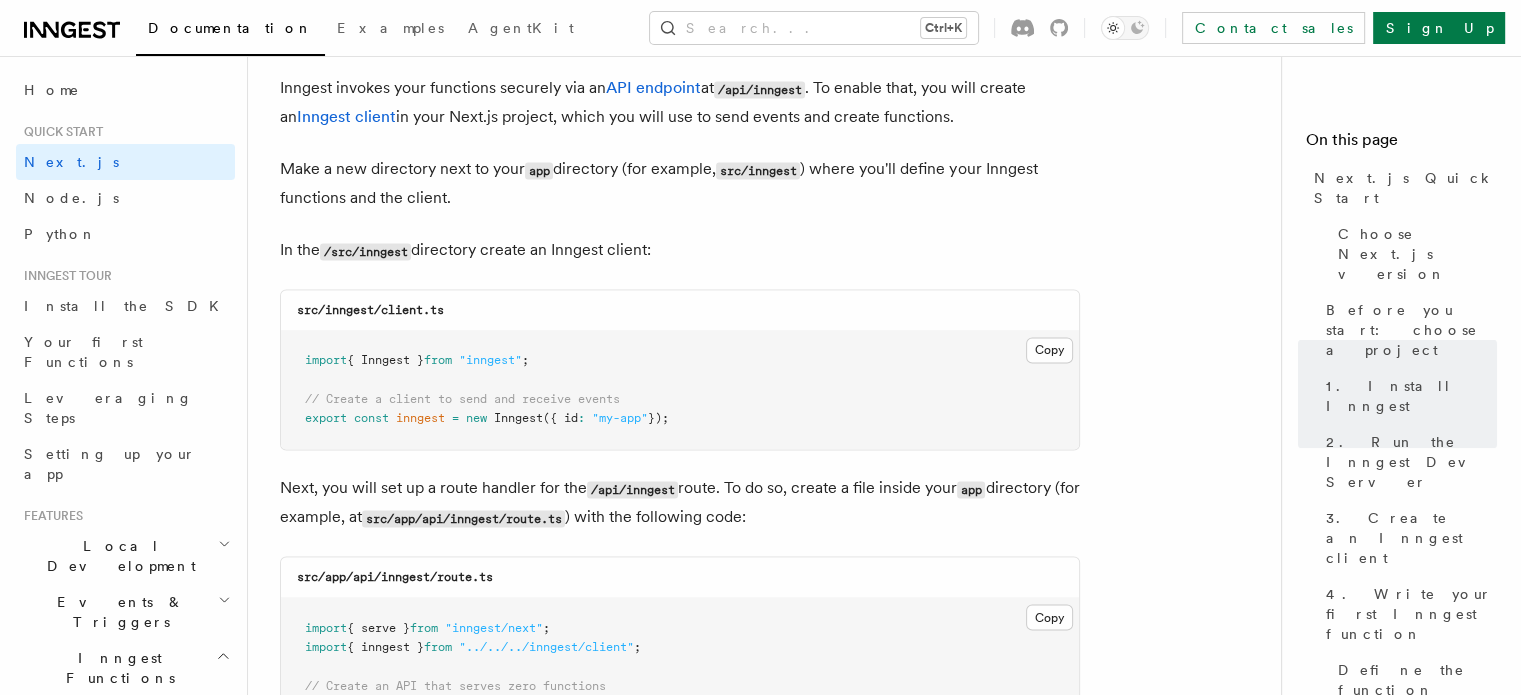 scroll, scrollTop: 3200, scrollLeft: 0, axis: vertical 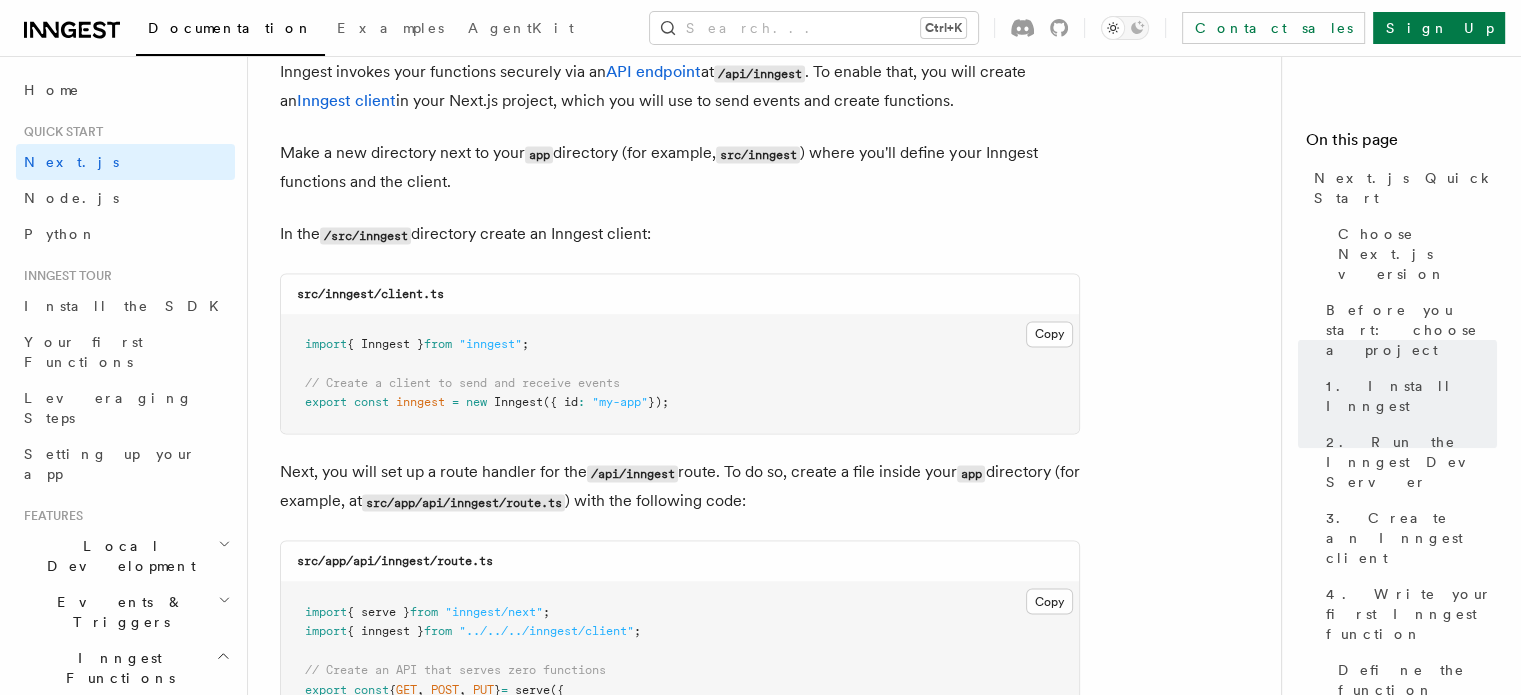 drag, startPoint x: 384, startPoint y: 552, endPoint x: 494, endPoint y: 553, distance: 110.00455 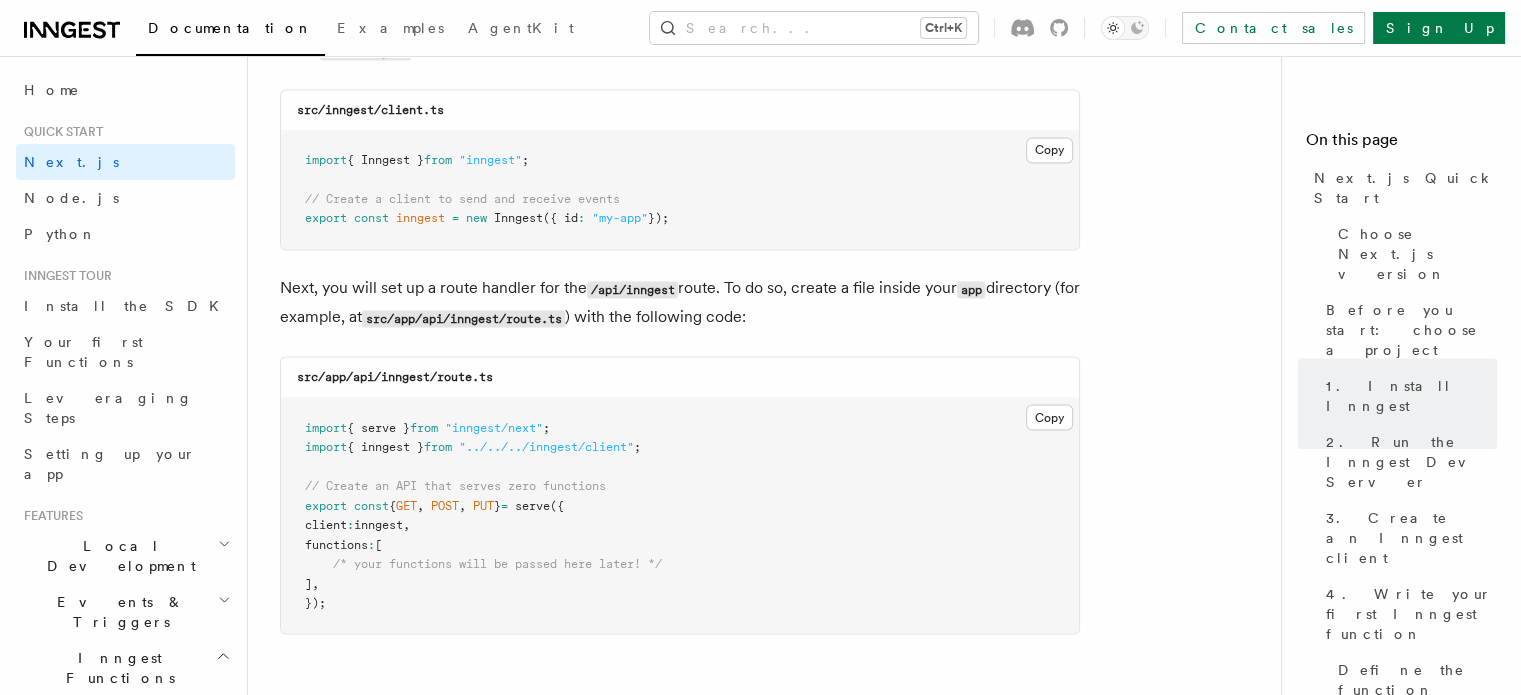scroll, scrollTop: 3400, scrollLeft: 0, axis: vertical 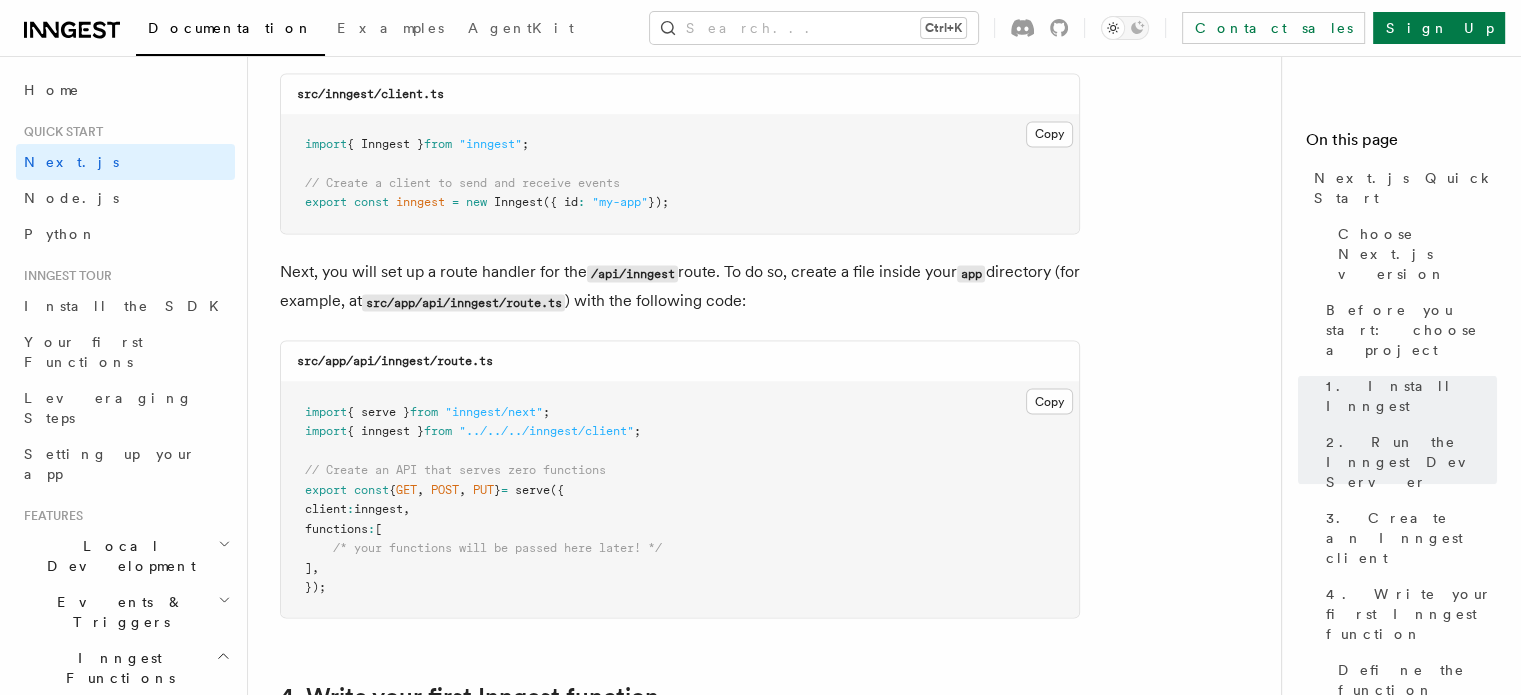 drag, startPoint x: 460, startPoint y: 524, endPoint x: 556, endPoint y: 522, distance: 96.02083 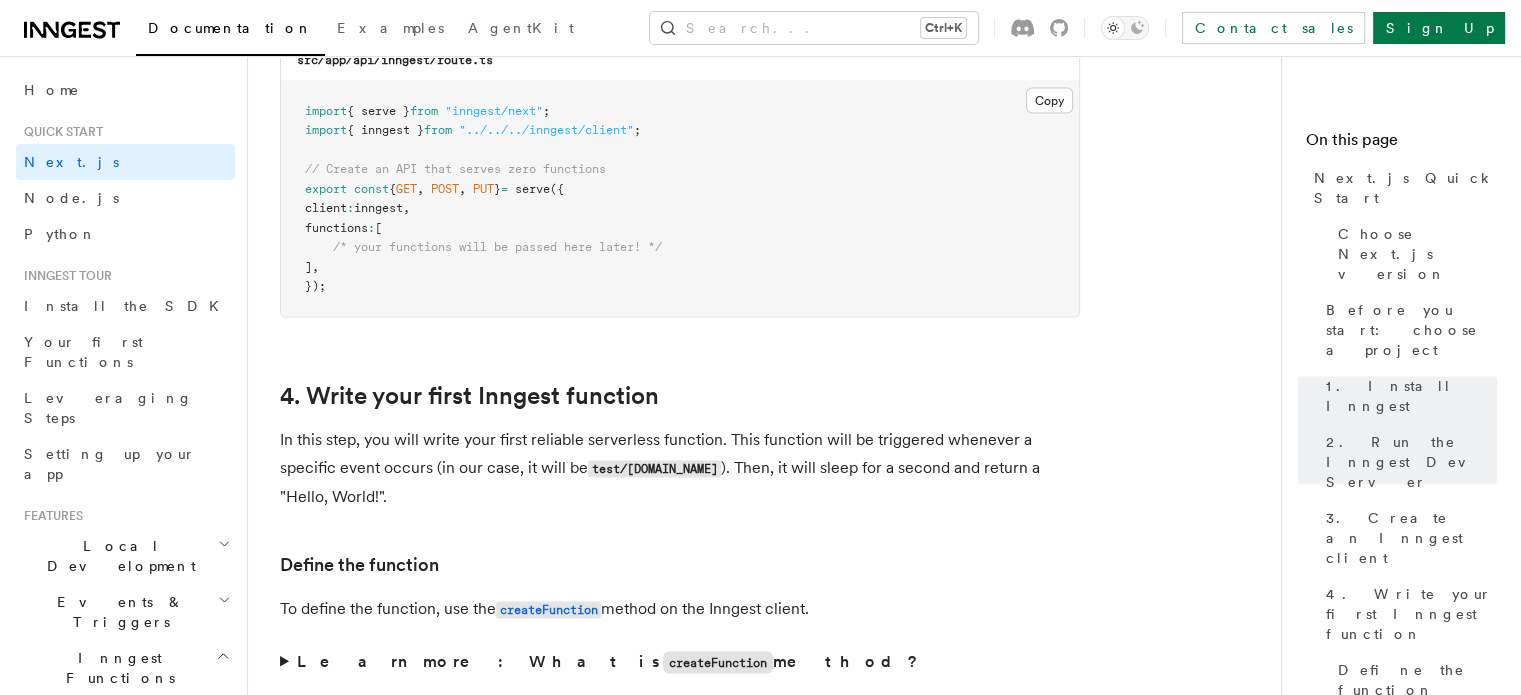 scroll, scrollTop: 3800, scrollLeft: 0, axis: vertical 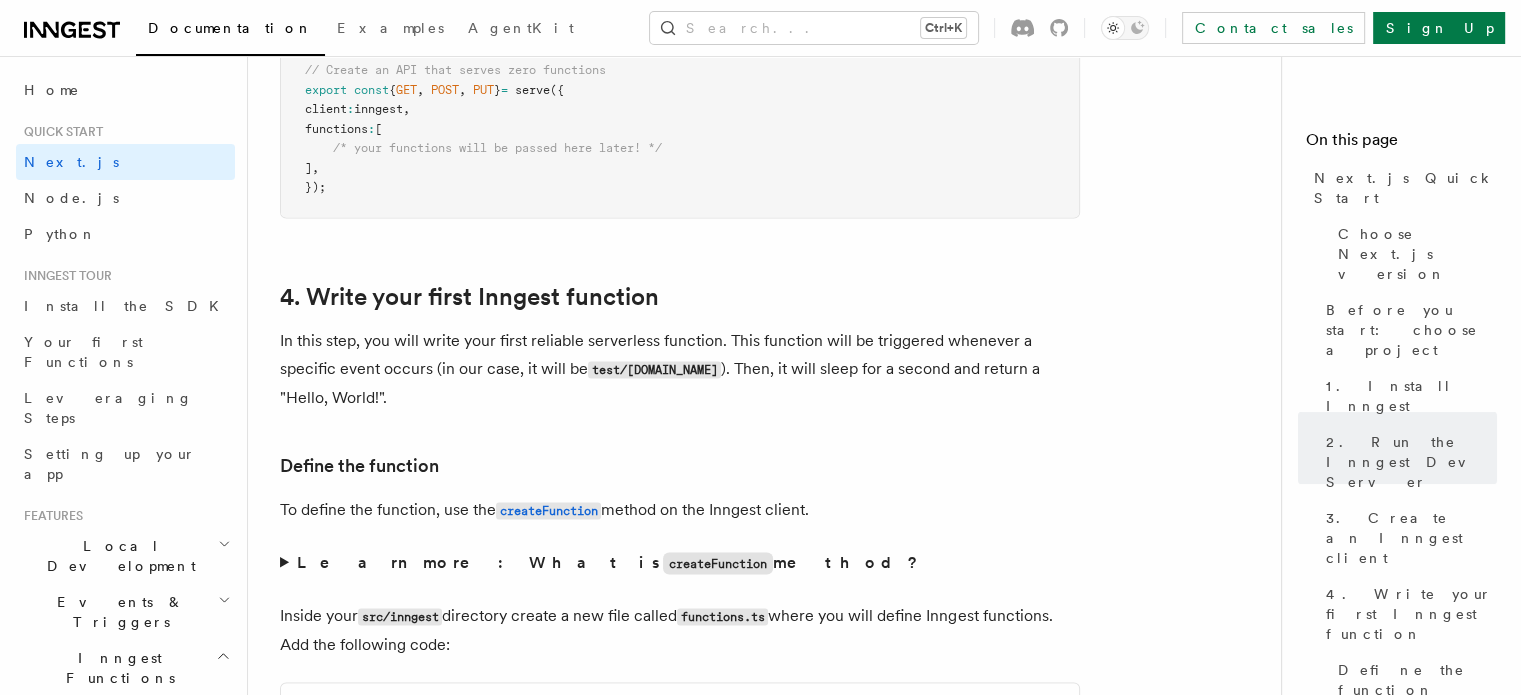 drag, startPoint x: 276, startPoint y: 311, endPoint x: 1064, endPoint y: 335, distance: 788.3654 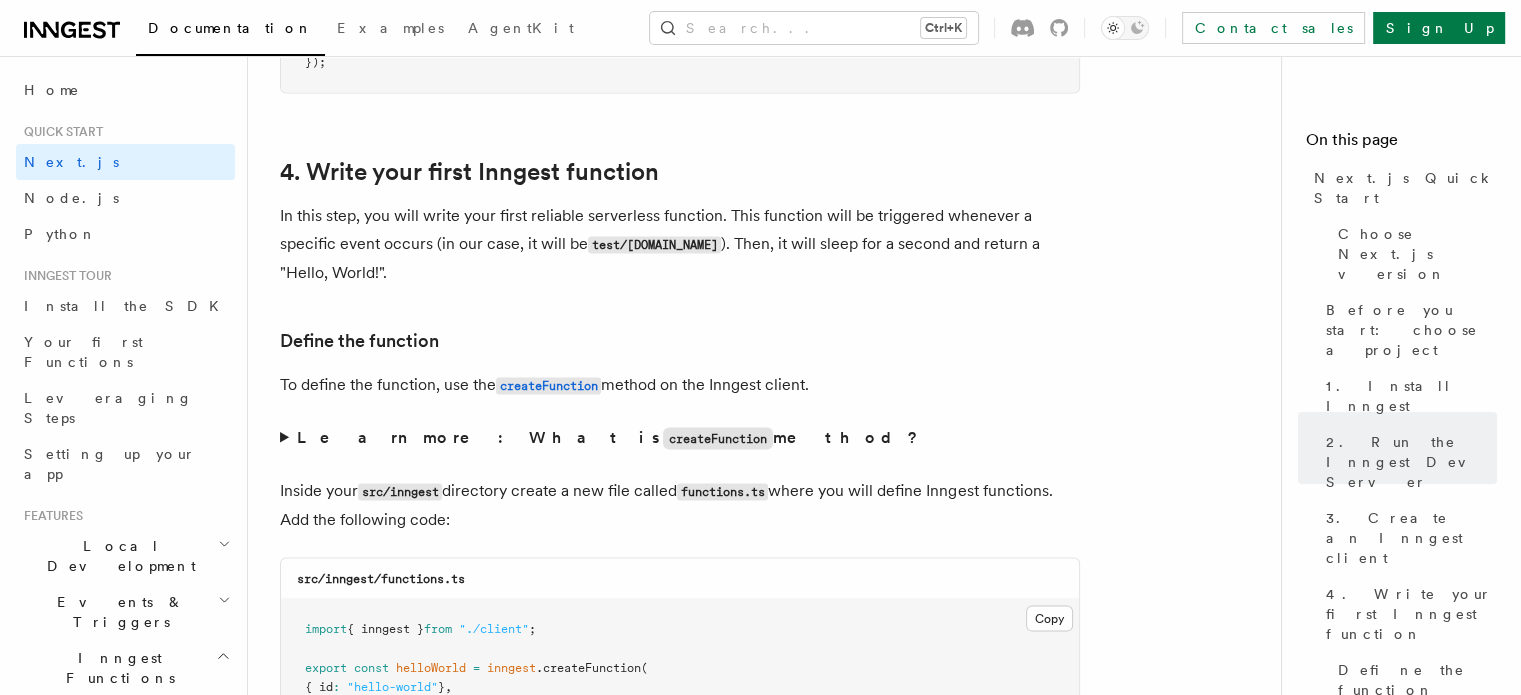 scroll, scrollTop: 3955, scrollLeft: 0, axis: vertical 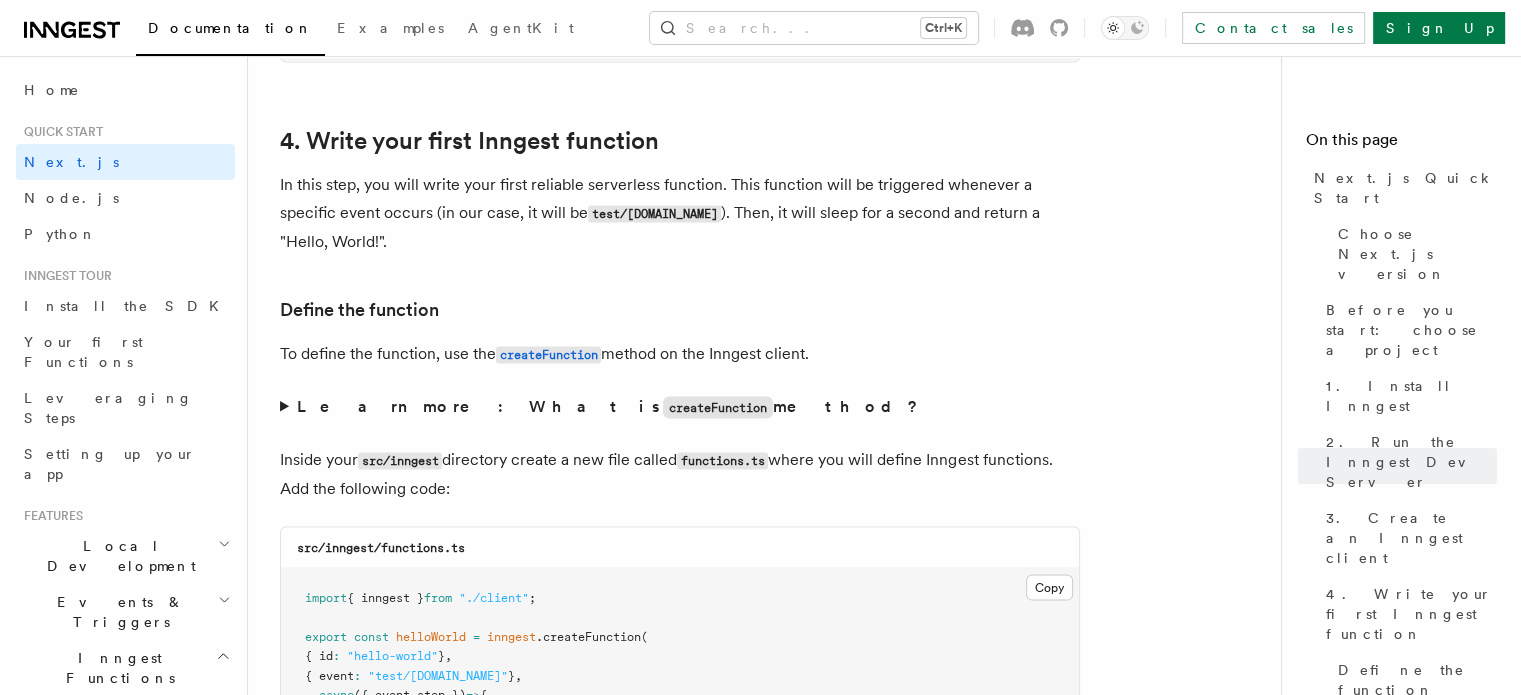 drag, startPoint x: 278, startPoint y: 161, endPoint x: 1083, endPoint y: 164, distance: 805.0056 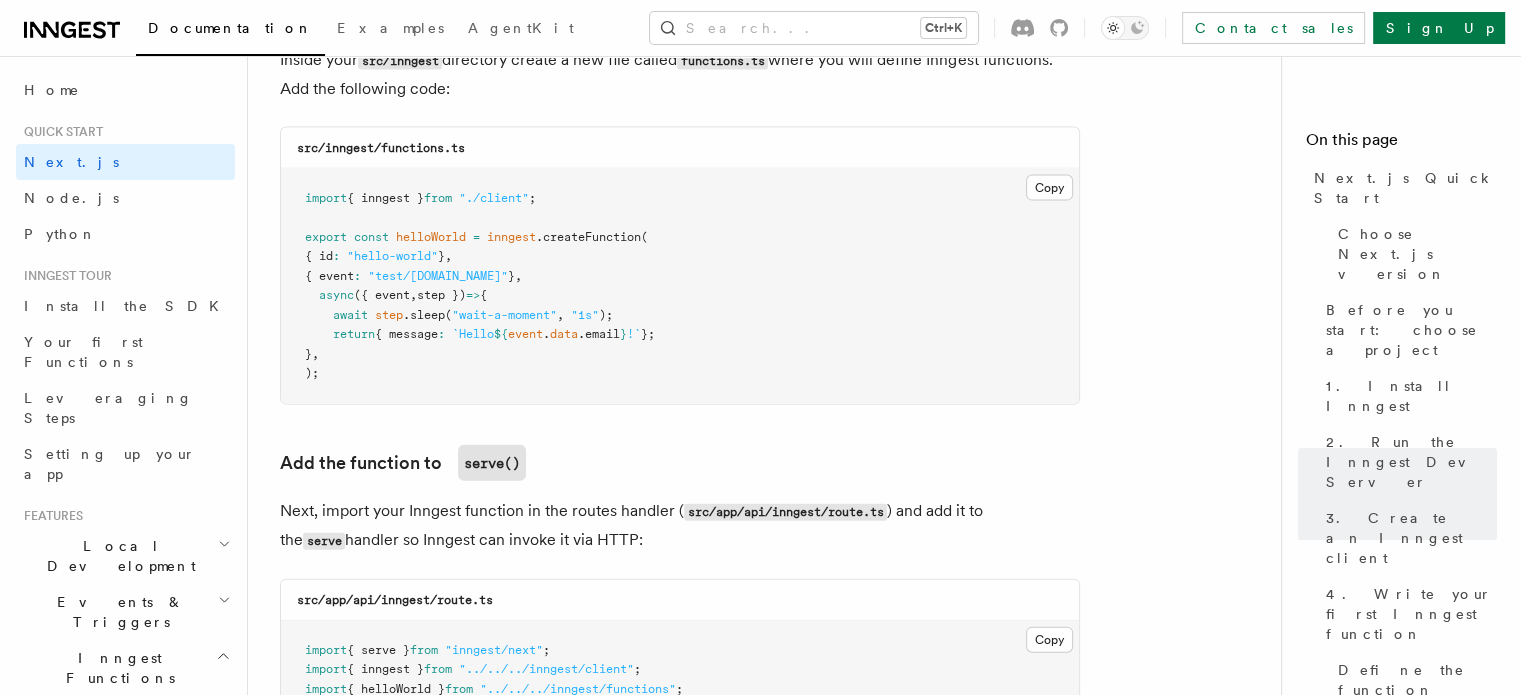 click on "5. Trigger your function from the Inngest Dev Server UI" at bounding box center (580, 1146) 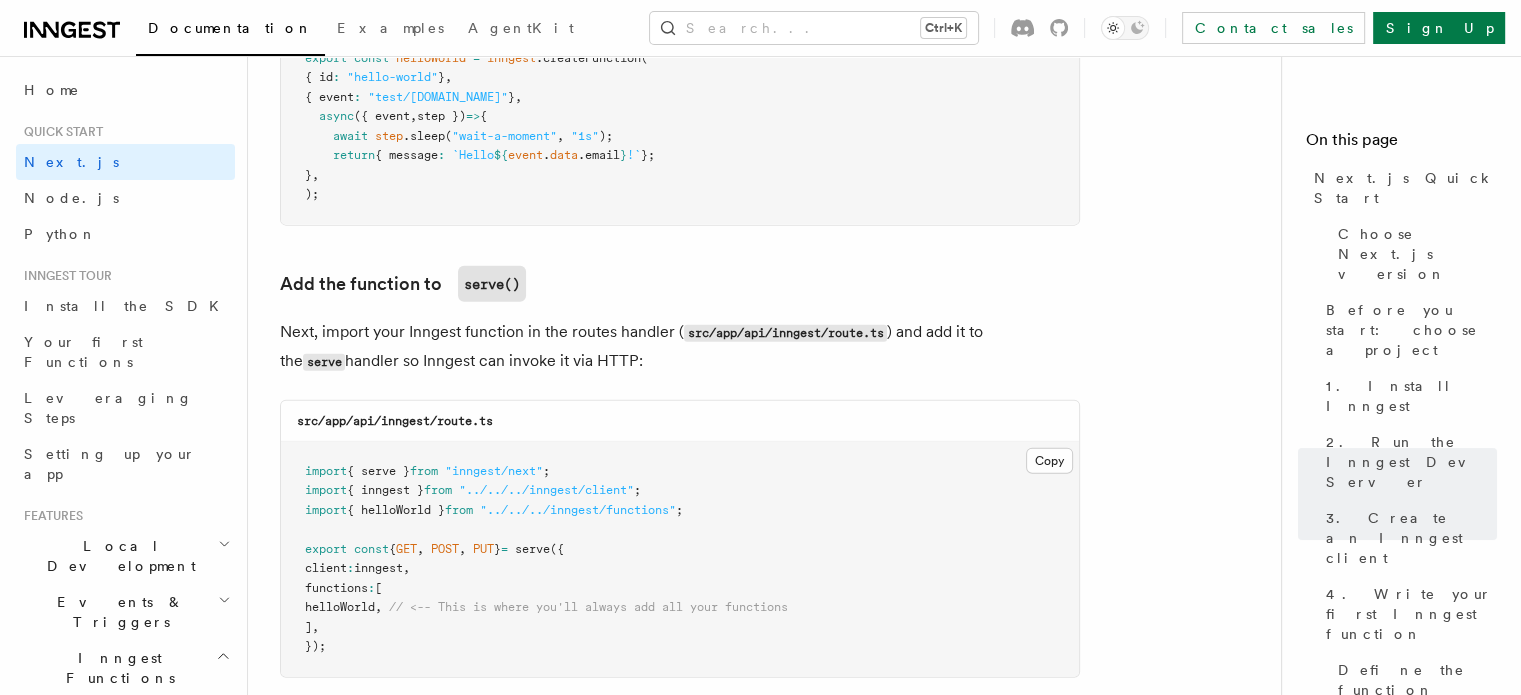 scroll, scrollTop: 4643, scrollLeft: 0, axis: vertical 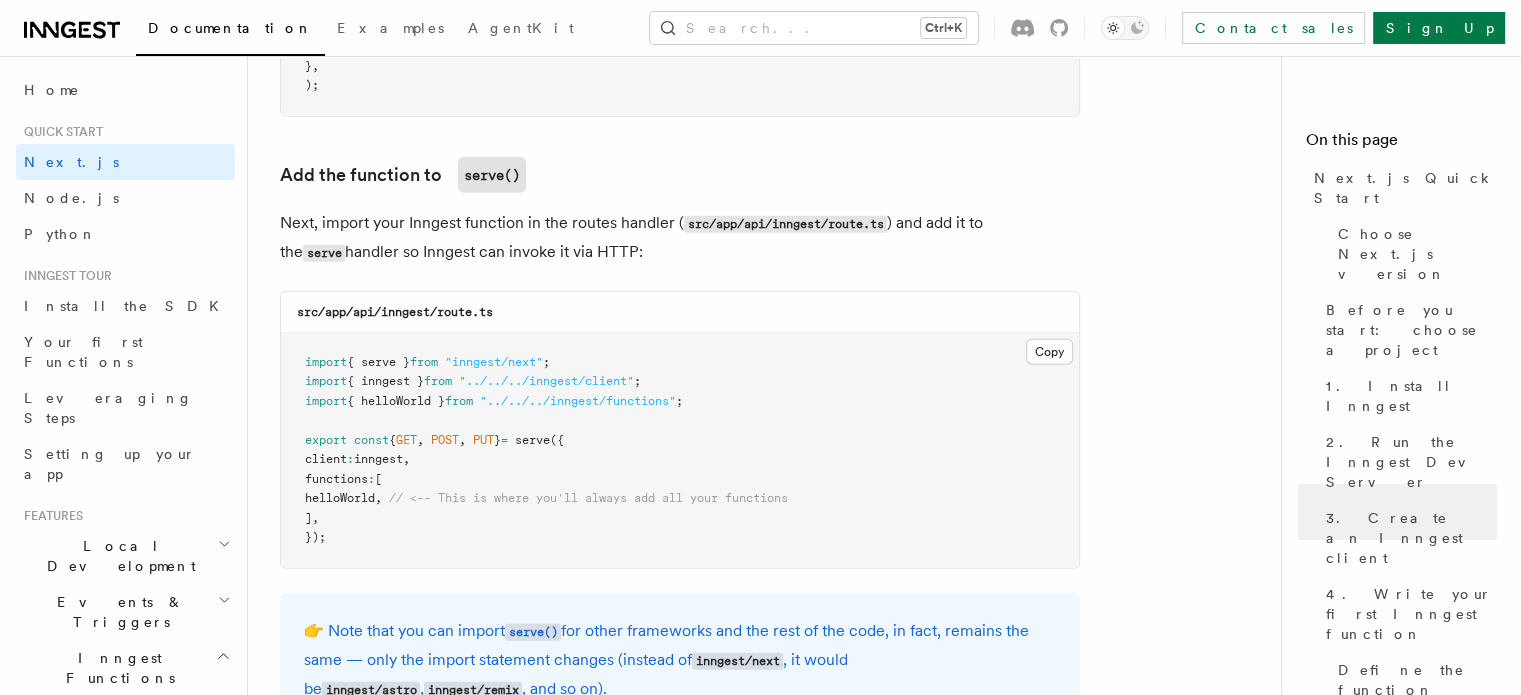 drag, startPoint x: 280, startPoint y: 151, endPoint x: 1064, endPoint y: 180, distance: 784.5362 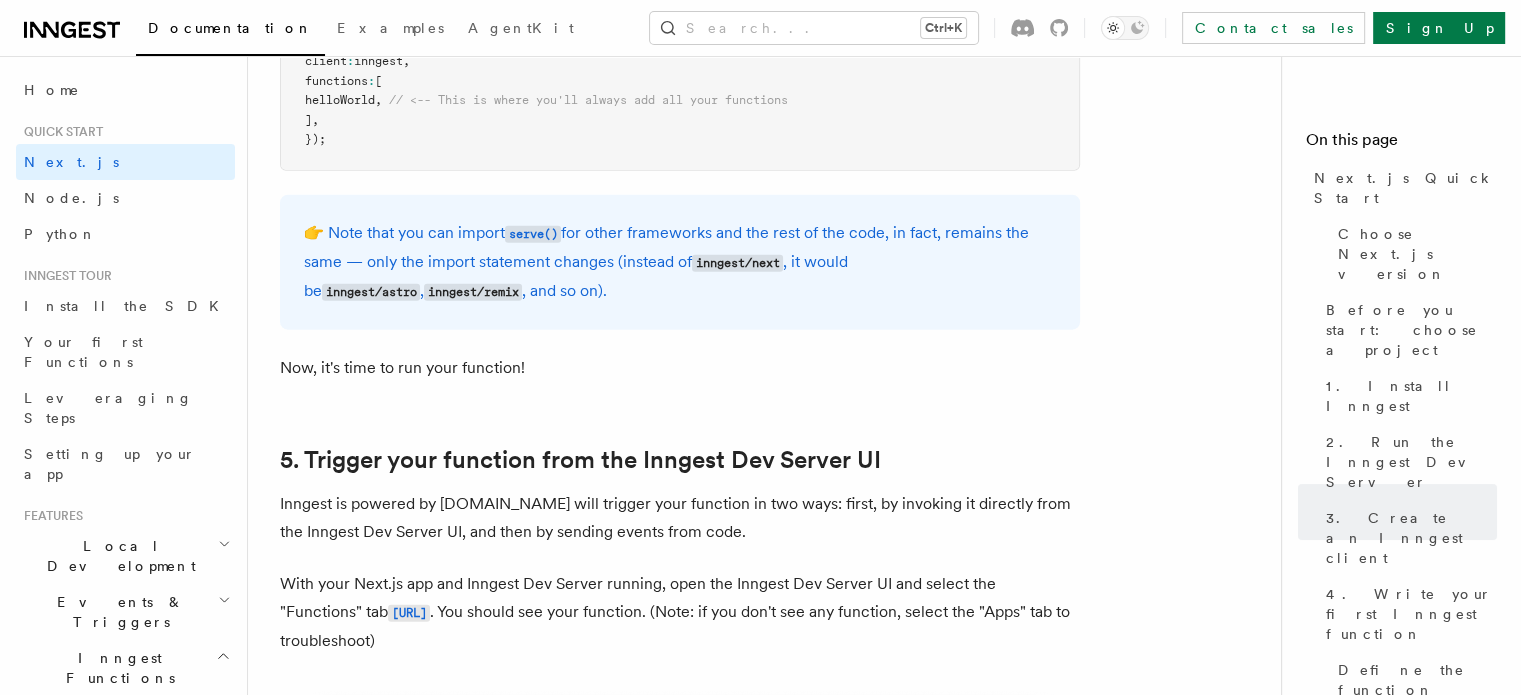 scroll, scrollTop: 5043, scrollLeft: 0, axis: vertical 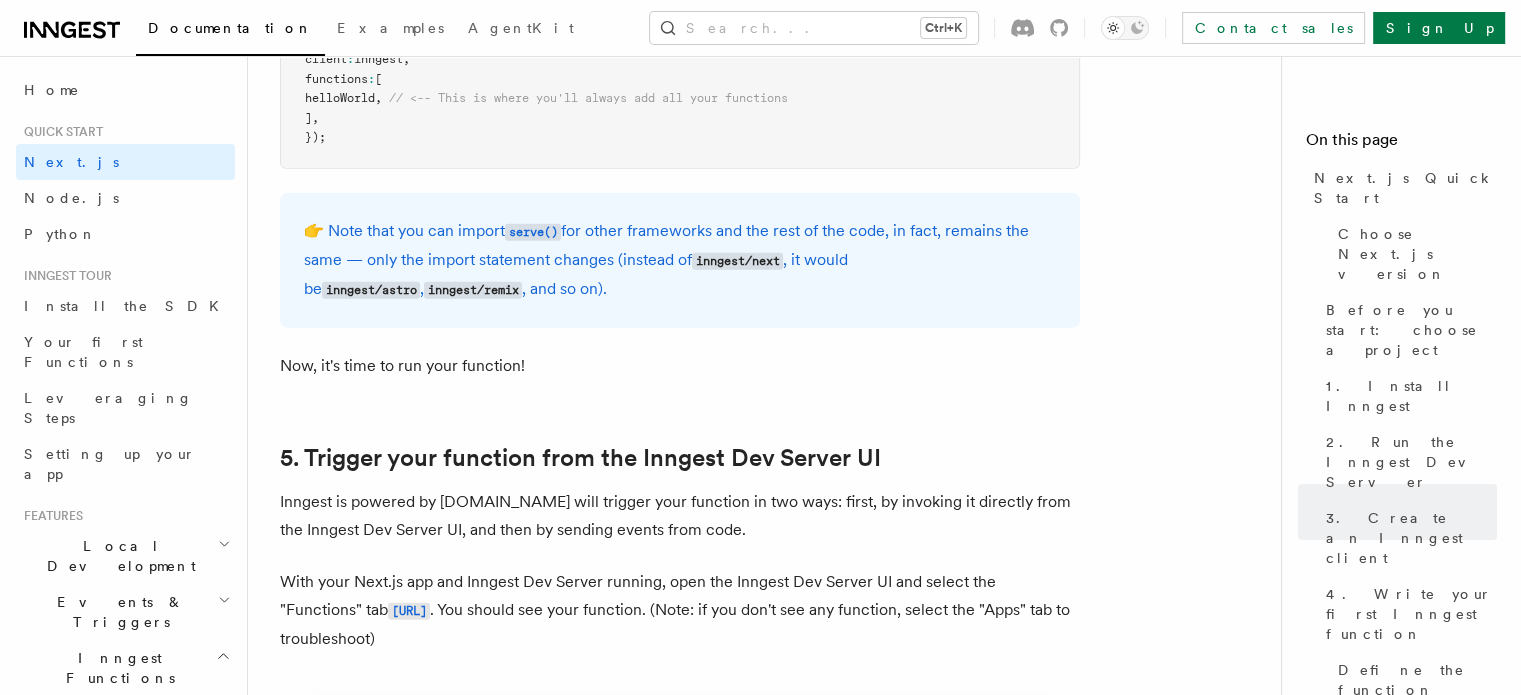 drag, startPoint x: 280, startPoint y: 479, endPoint x: 840, endPoint y: 485, distance: 560.03217 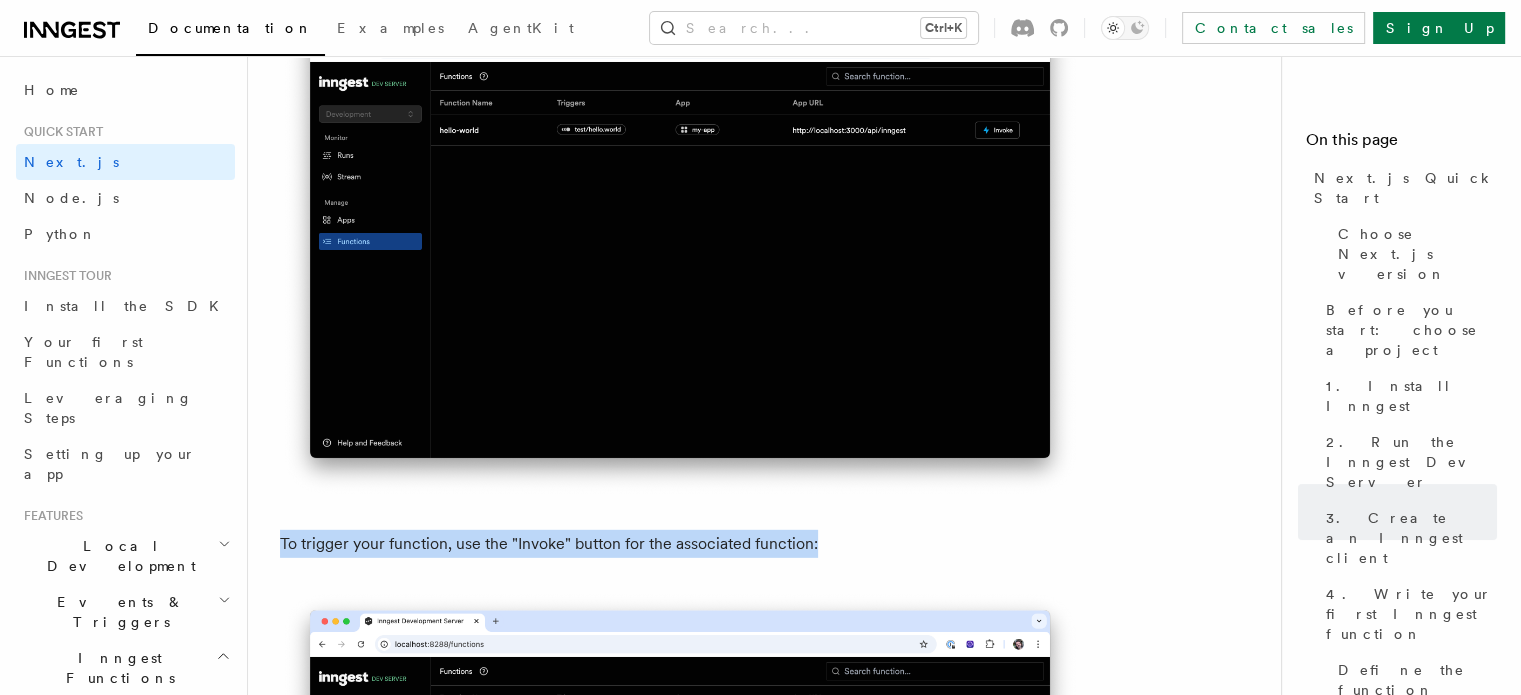 scroll, scrollTop: 5843, scrollLeft: 0, axis: vertical 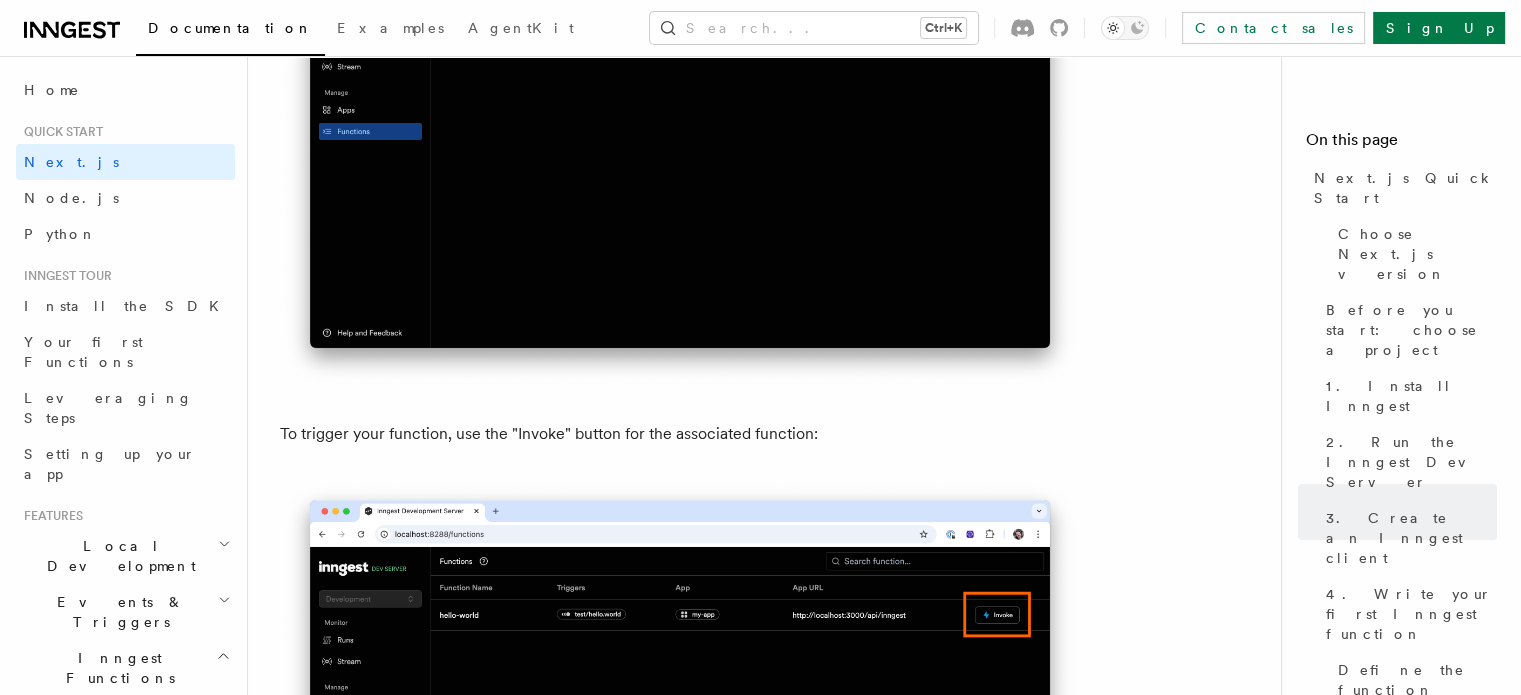 drag, startPoint x: 280, startPoint y: 276, endPoint x: 1072, endPoint y: 319, distance: 793.16644 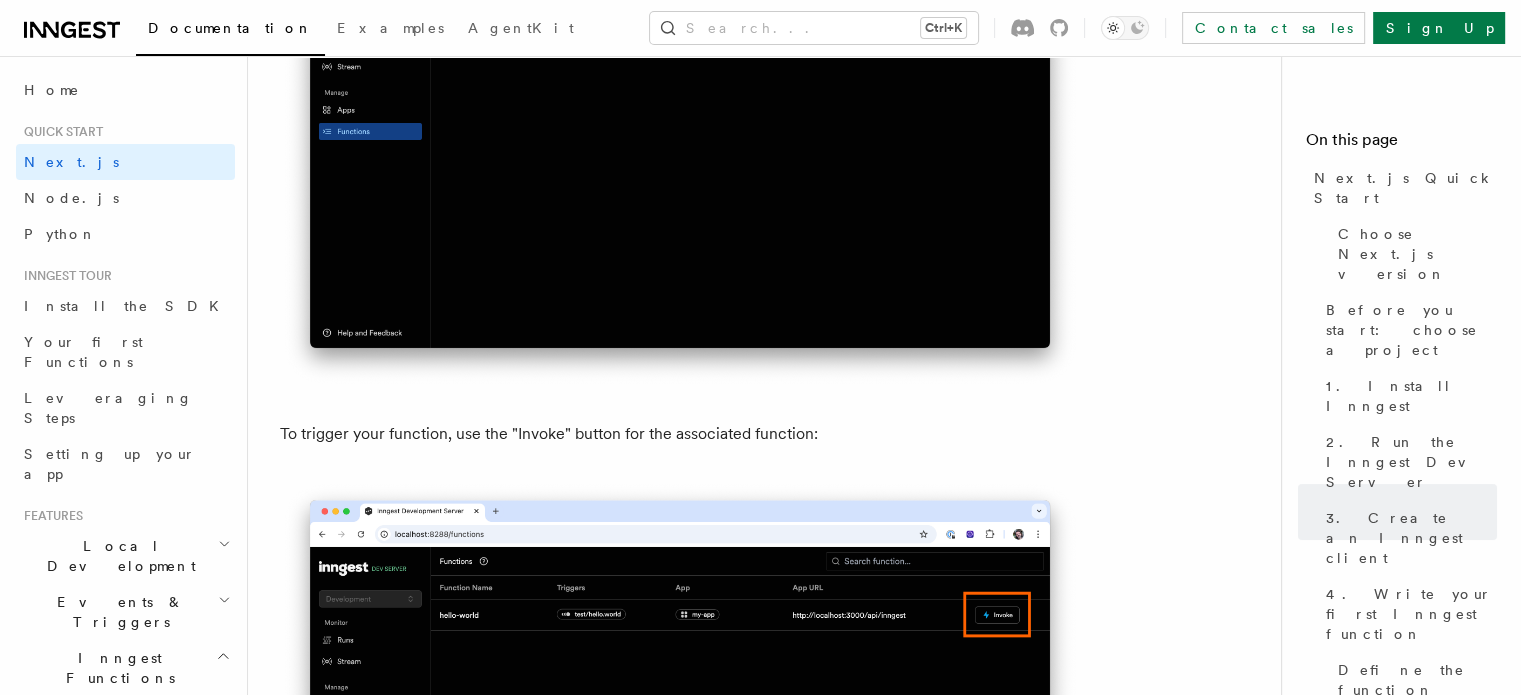click on "Copy Copied" at bounding box center [1049, 1114] 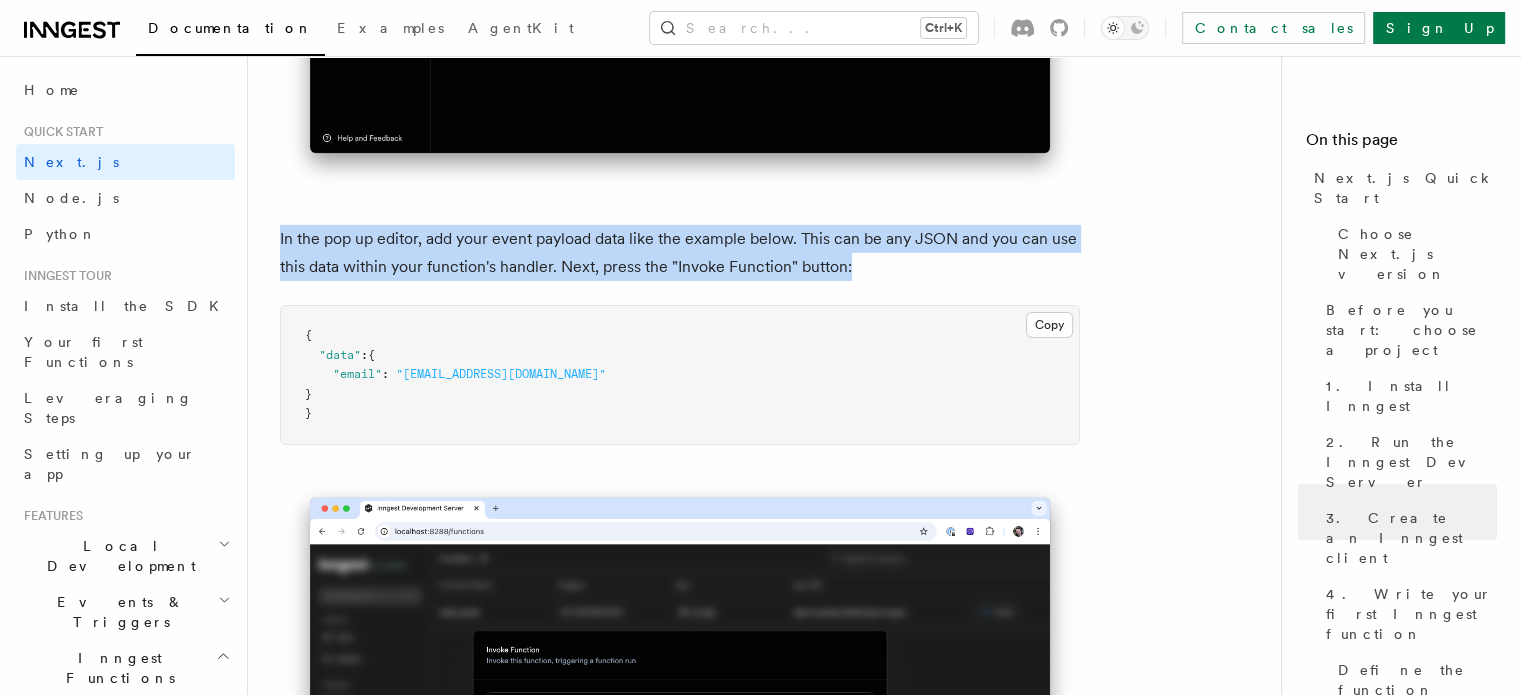 scroll, scrollTop: 6643, scrollLeft: 0, axis: vertical 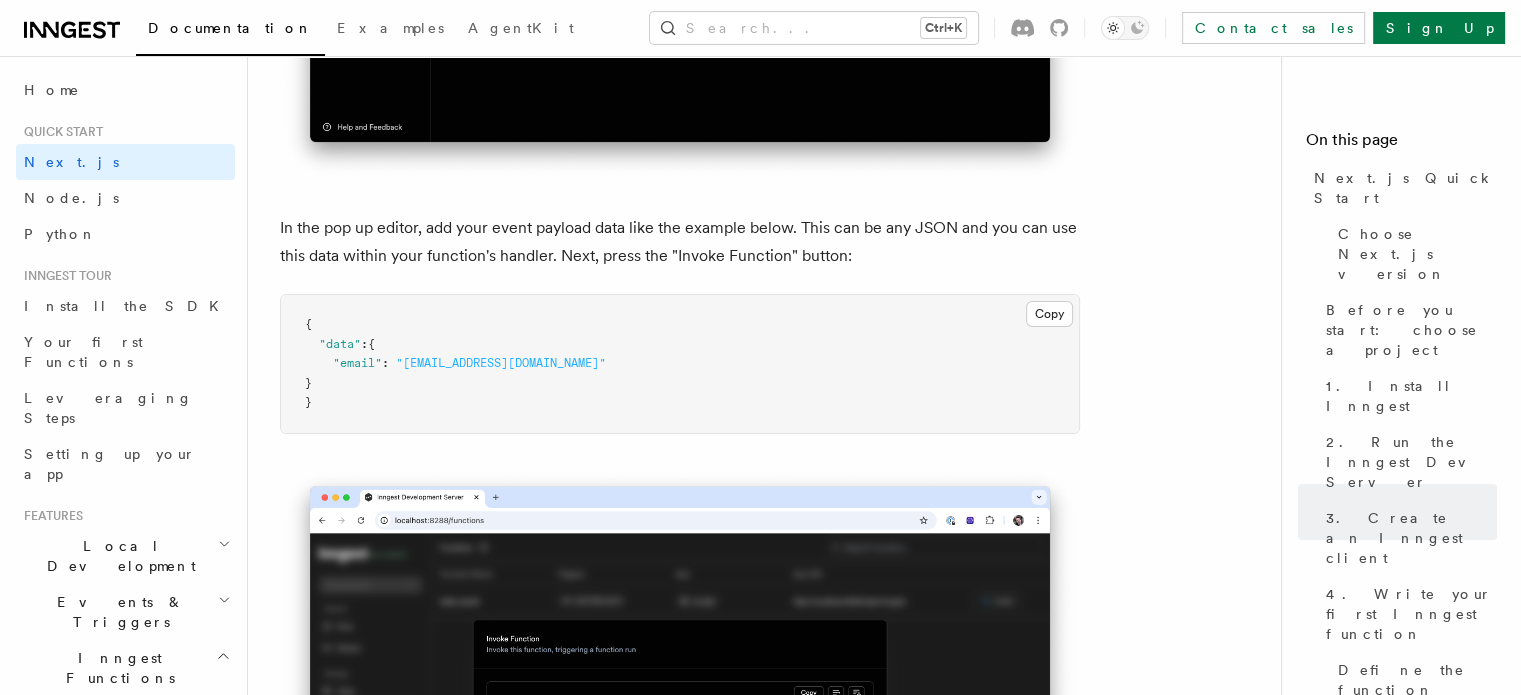 drag, startPoint x: 268, startPoint y: 253, endPoint x: 1039, endPoint y: 294, distance: 772.08936 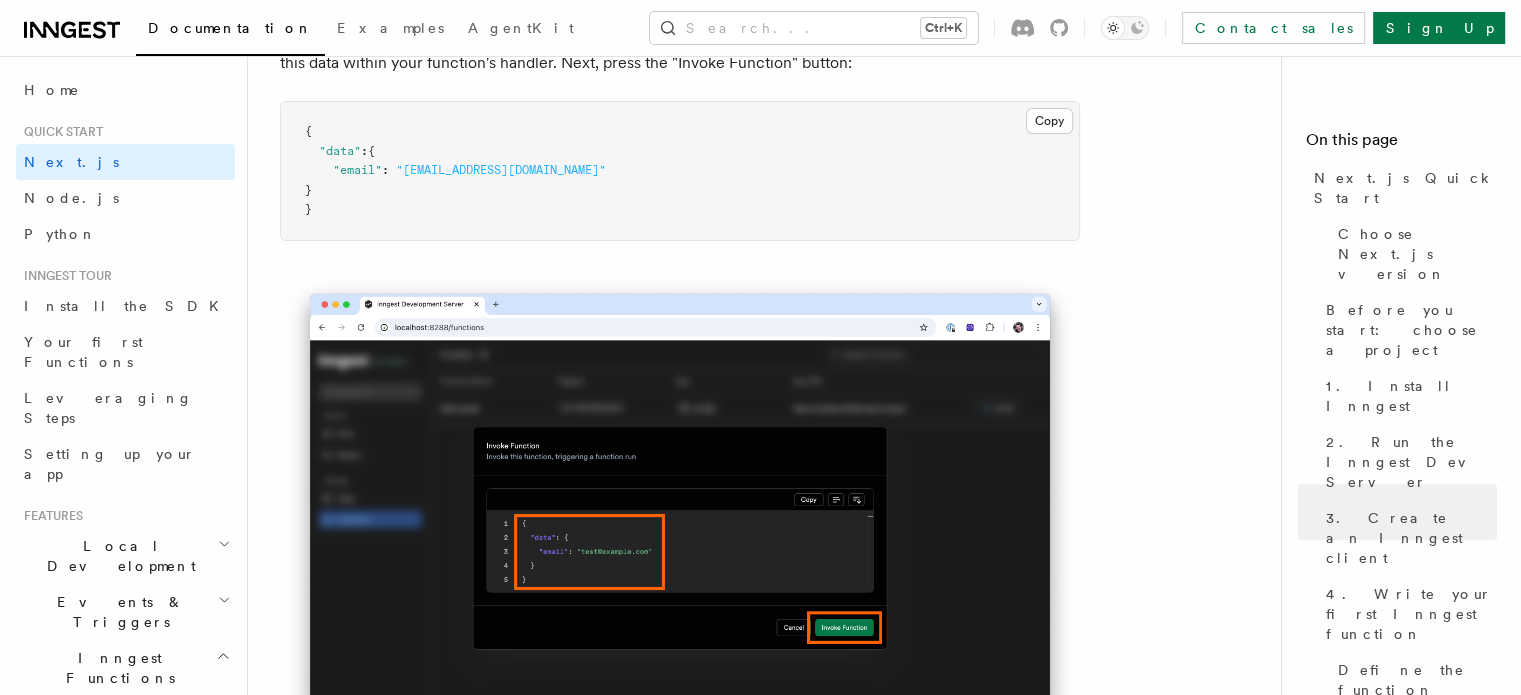 scroll, scrollTop: 6943, scrollLeft: 0, axis: vertical 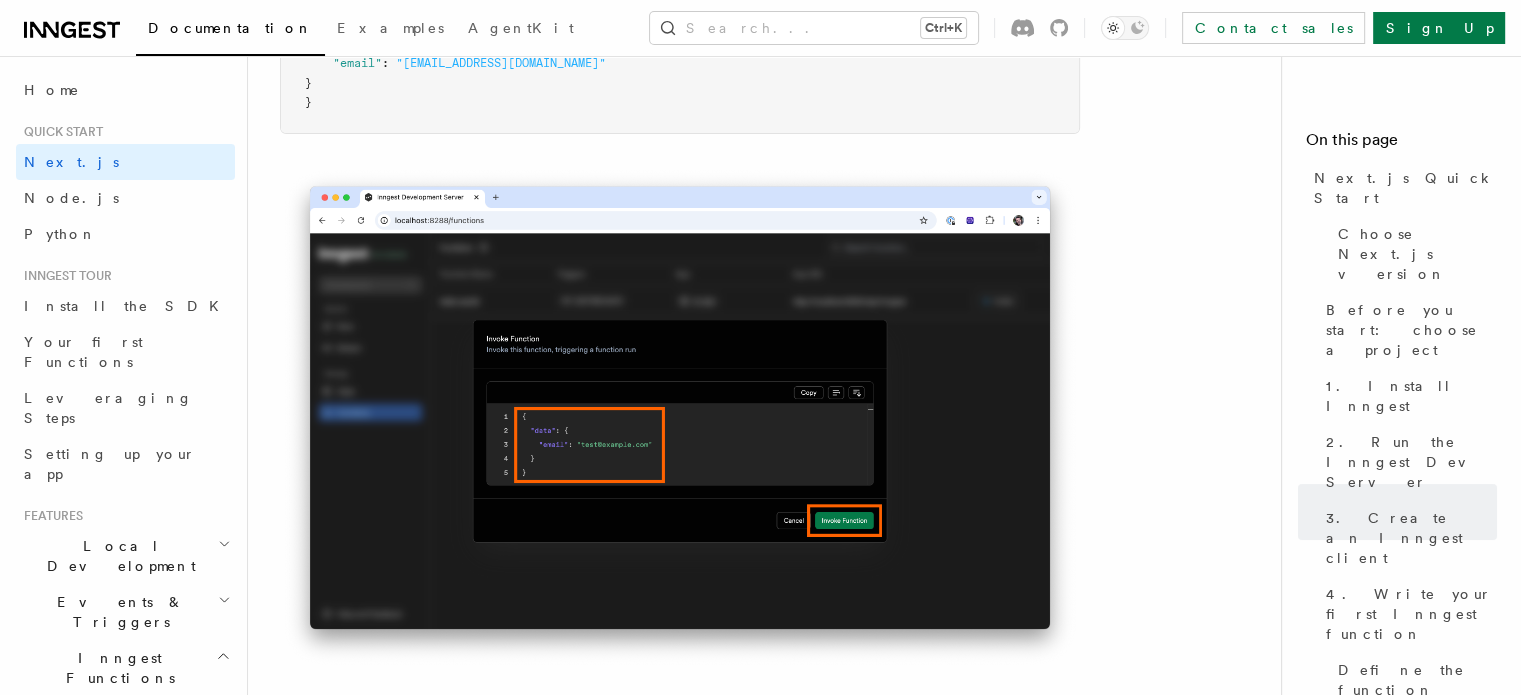 drag, startPoint x: 279, startPoint y: 588, endPoint x: 1104, endPoint y: 622, distance: 825.7003 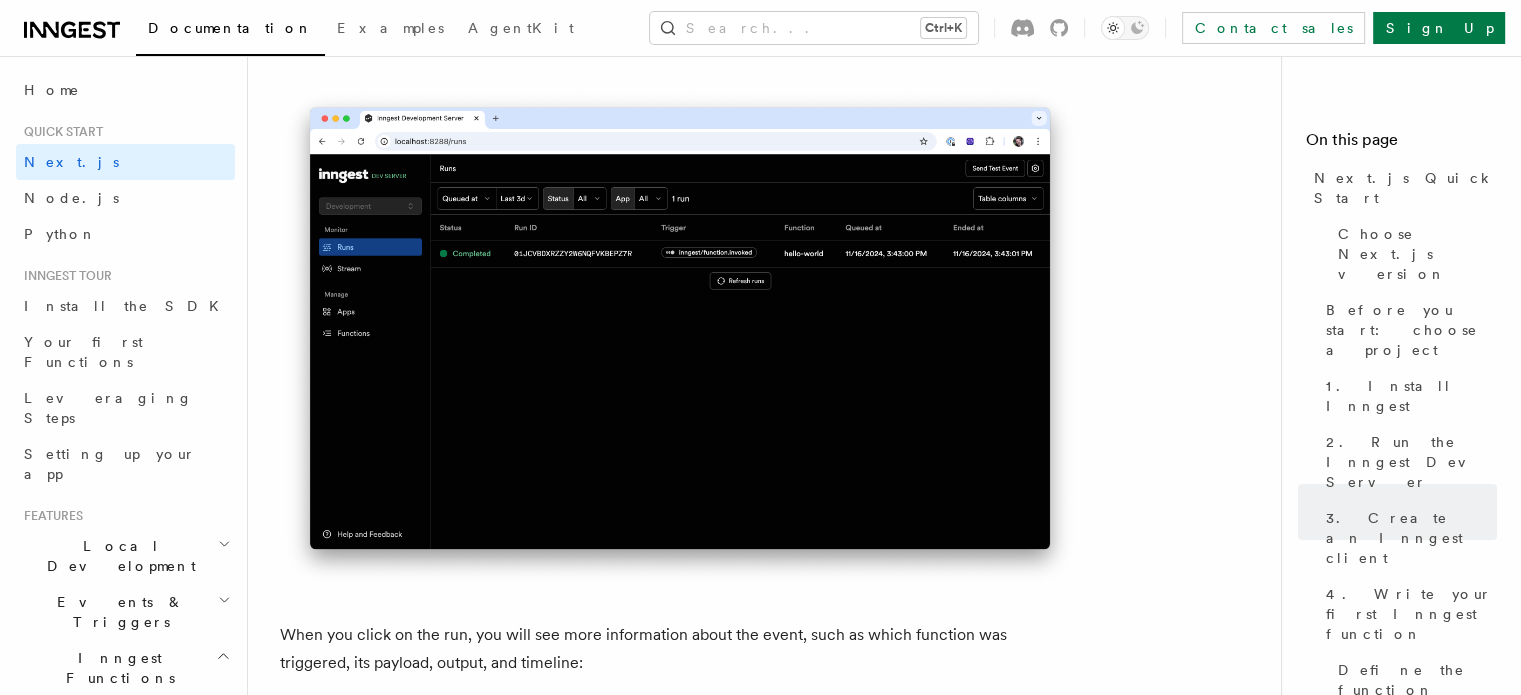 scroll, scrollTop: 7643, scrollLeft: 0, axis: vertical 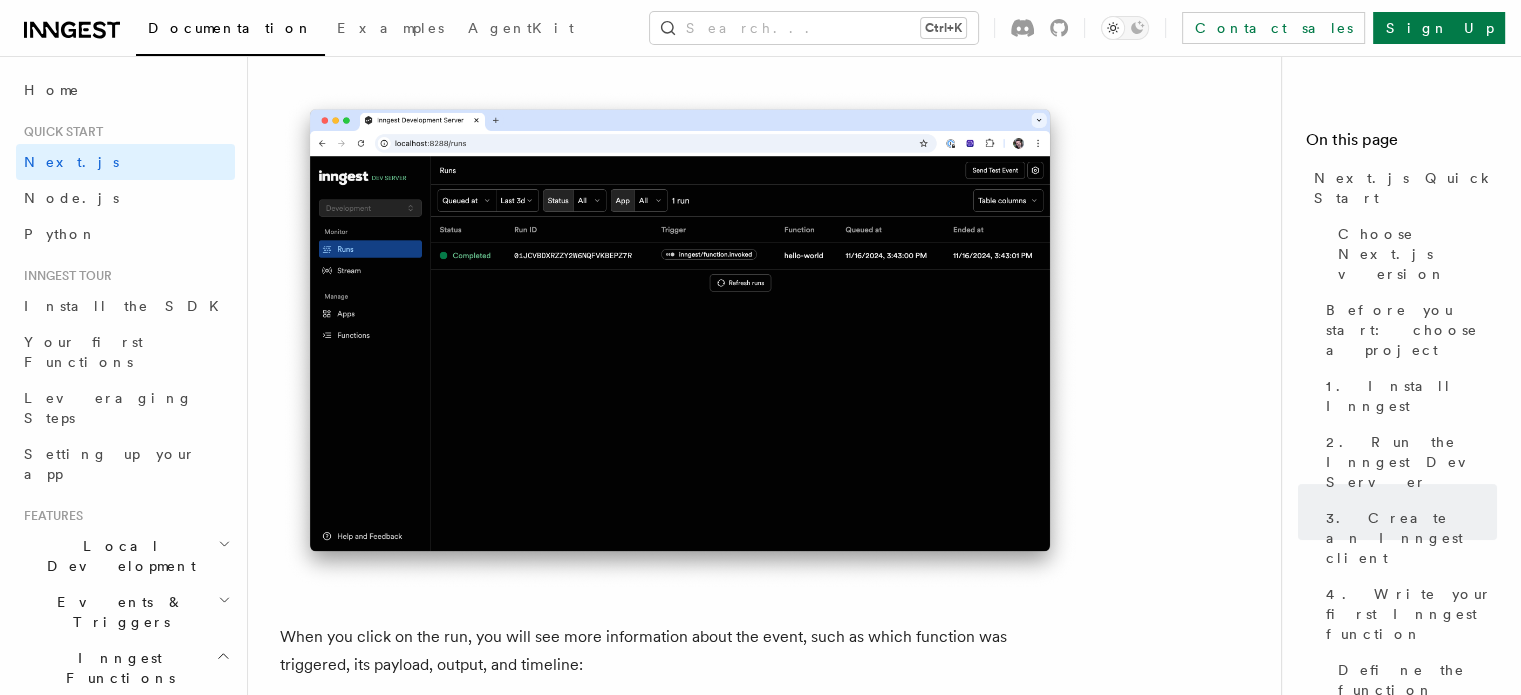 drag, startPoint x: 264, startPoint y: 562, endPoint x: 1040, endPoint y: 593, distance: 776.61896 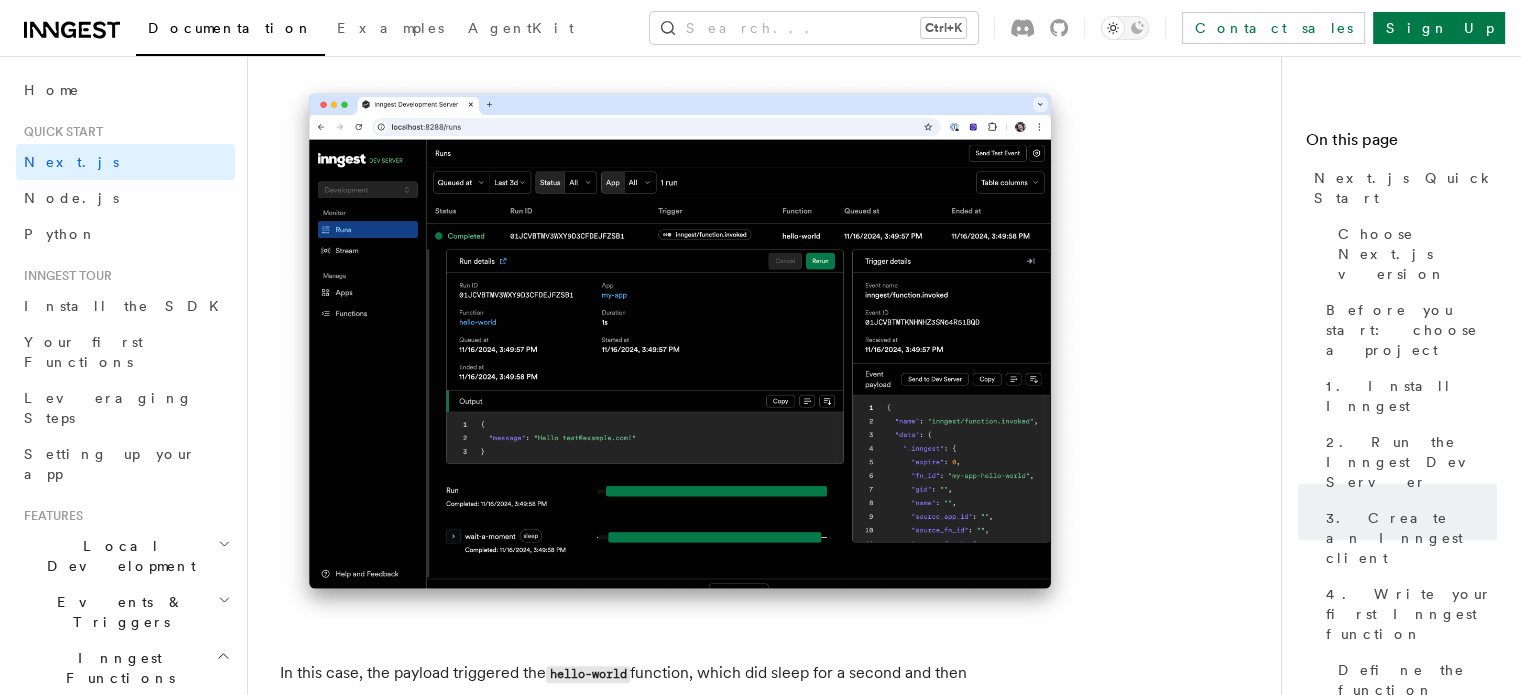 scroll, scrollTop: 8343, scrollLeft: 0, axis: vertical 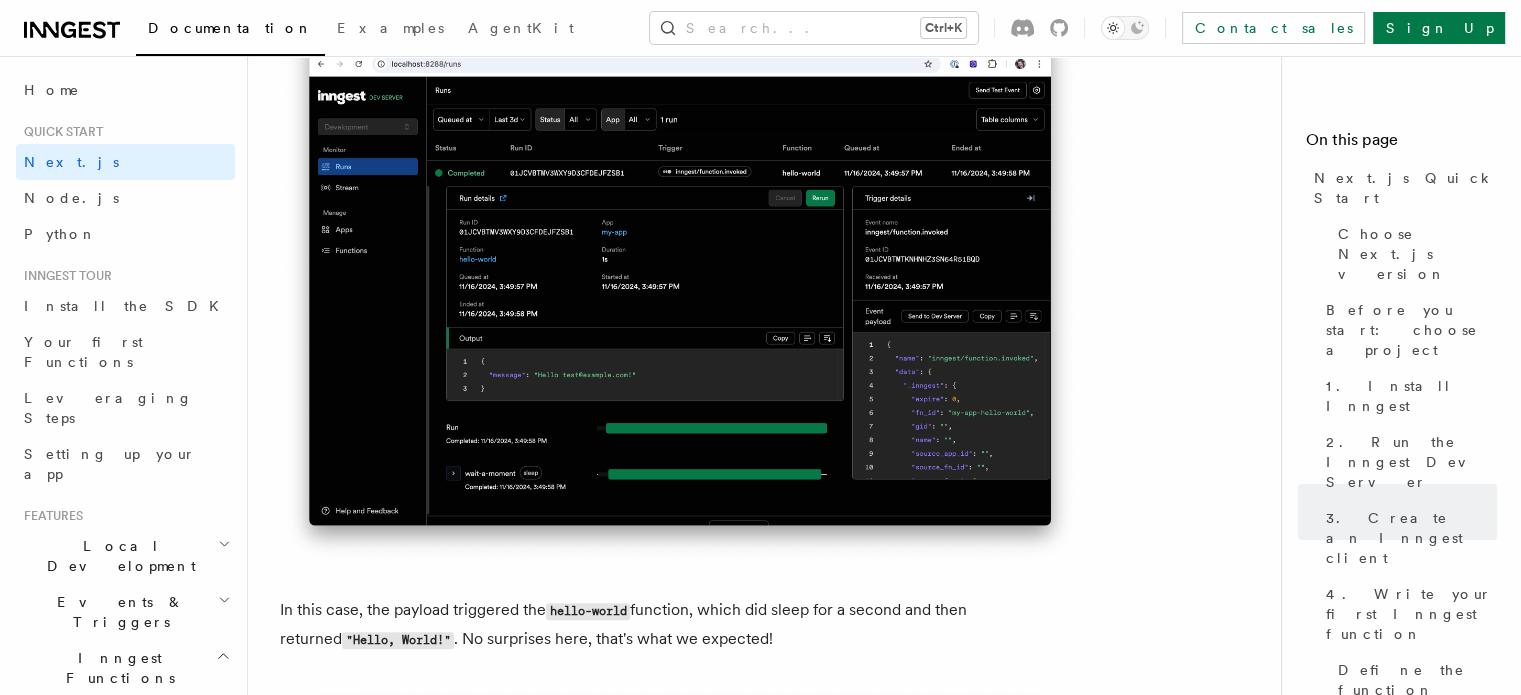 drag, startPoint x: 275, startPoint y: 531, endPoint x: 1100, endPoint y: 555, distance: 825.349 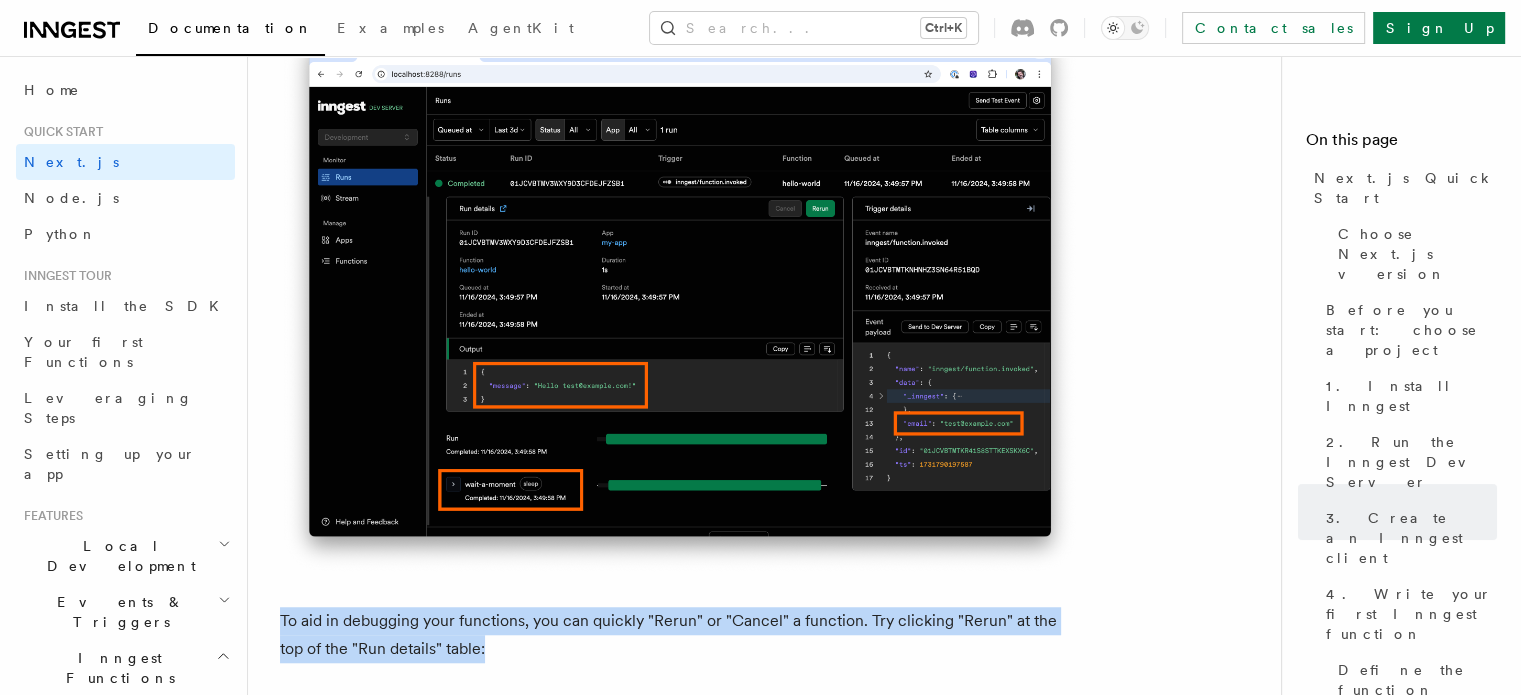 scroll, scrollTop: 9043, scrollLeft: 0, axis: vertical 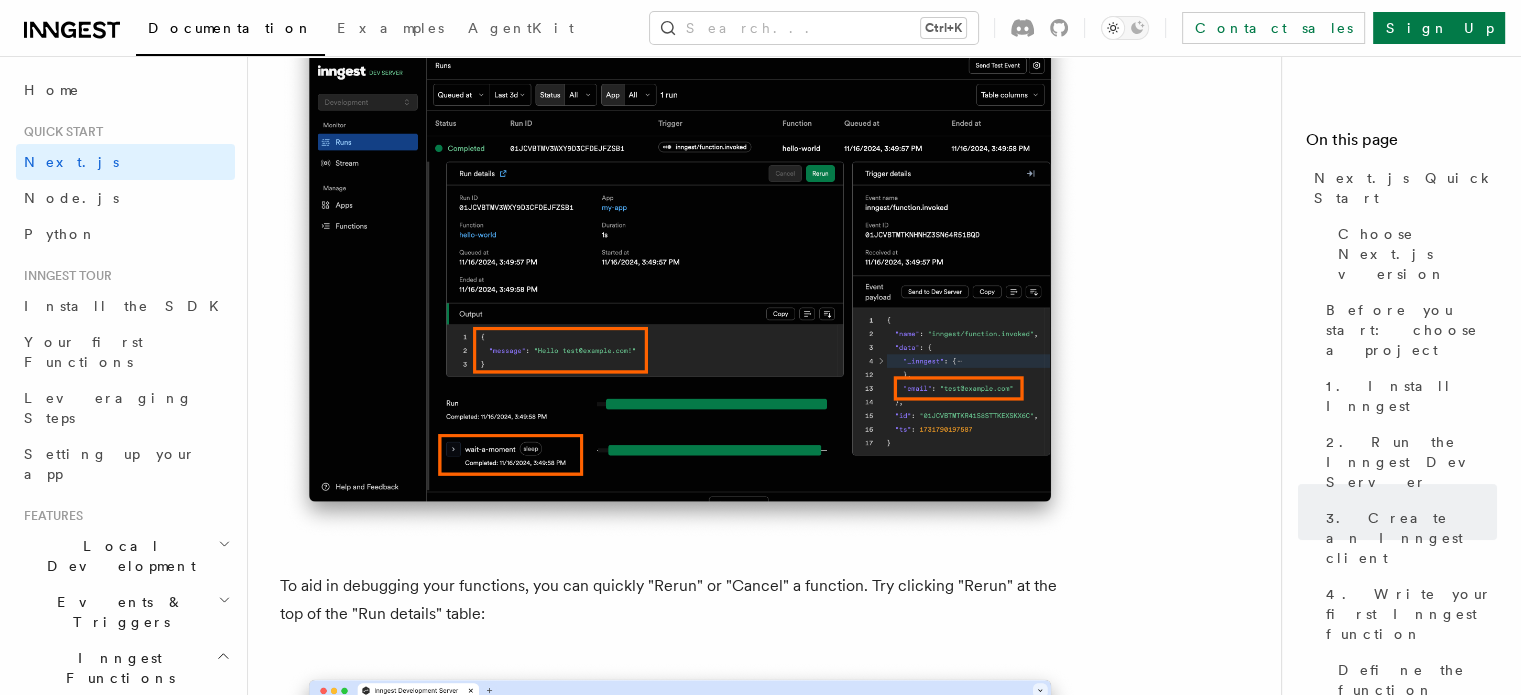 drag, startPoint x: 279, startPoint y: 504, endPoint x: 748, endPoint y: 527, distance: 469.56363 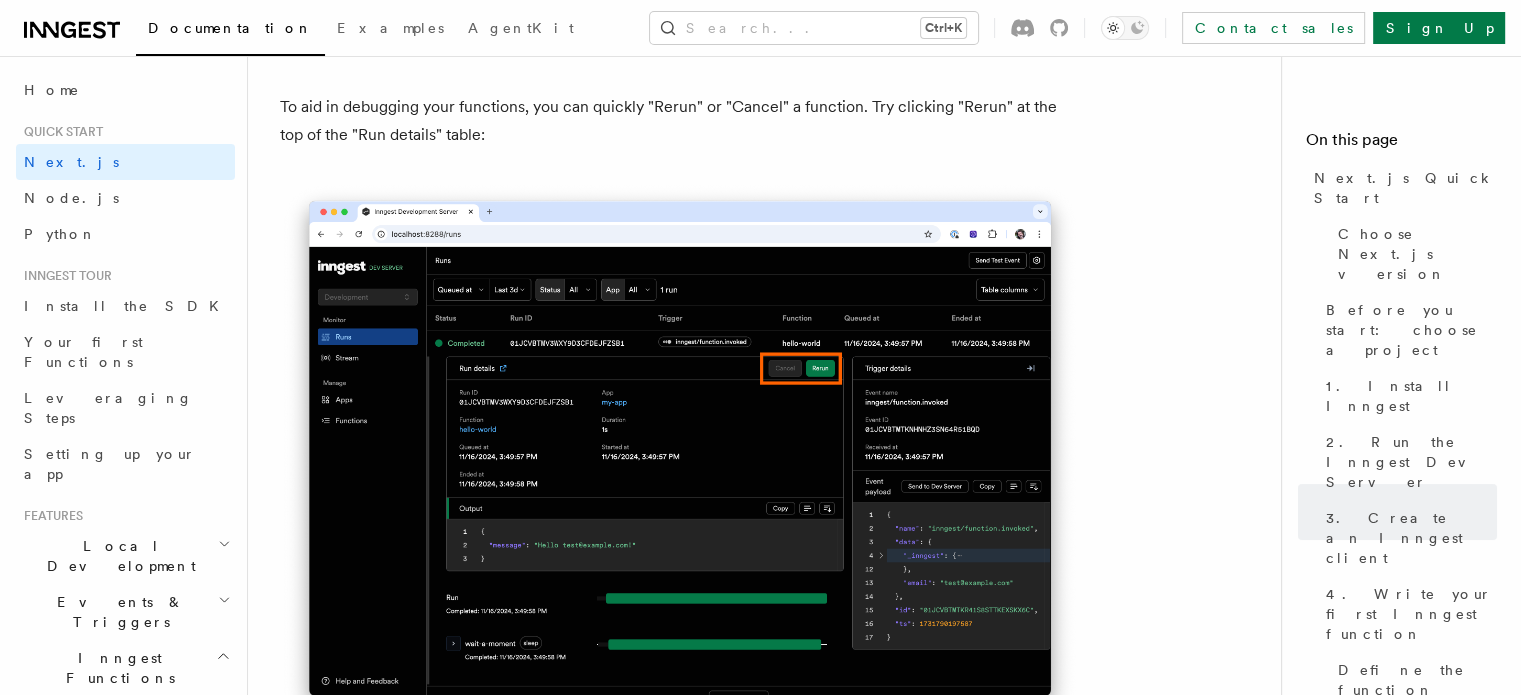 scroll, scrollTop: 9743, scrollLeft: 0, axis: vertical 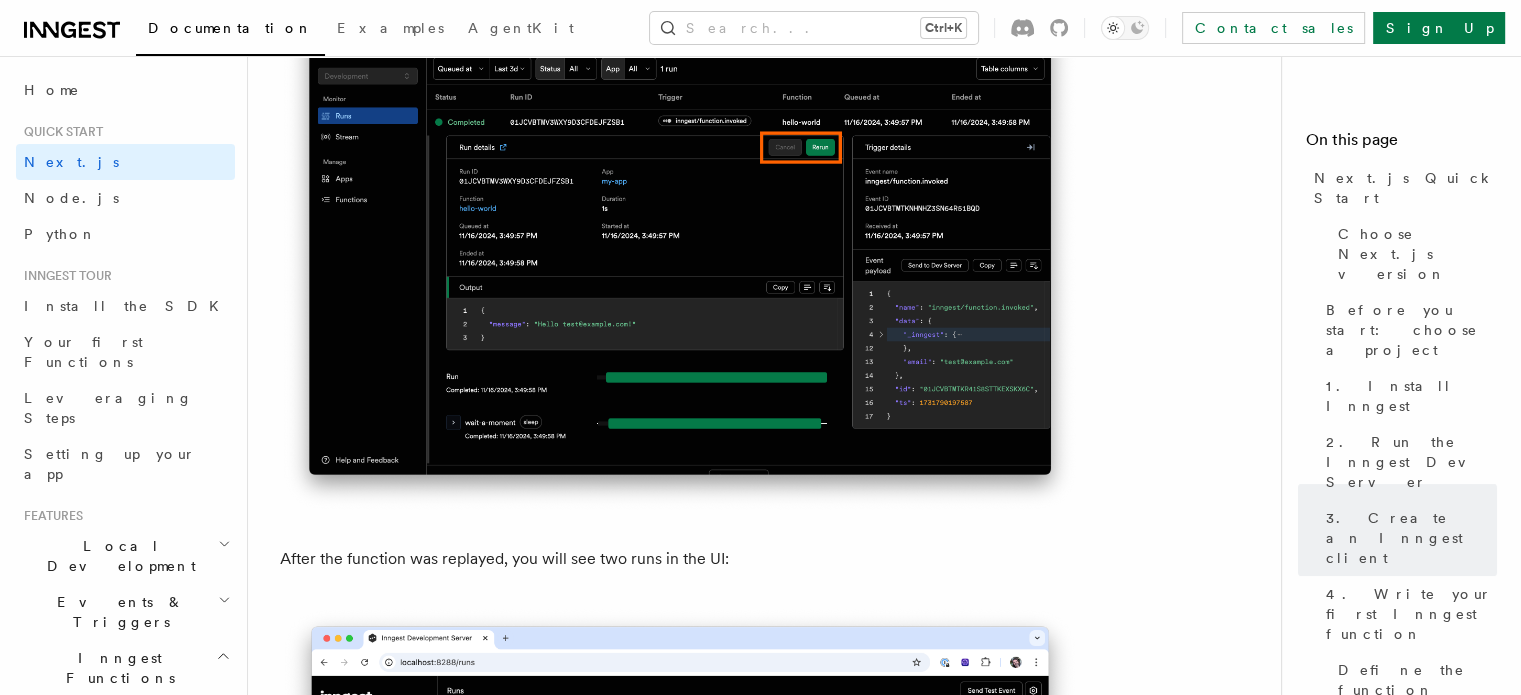 drag, startPoint x: 281, startPoint y: 396, endPoint x: 654, endPoint y: 399, distance: 373.01205 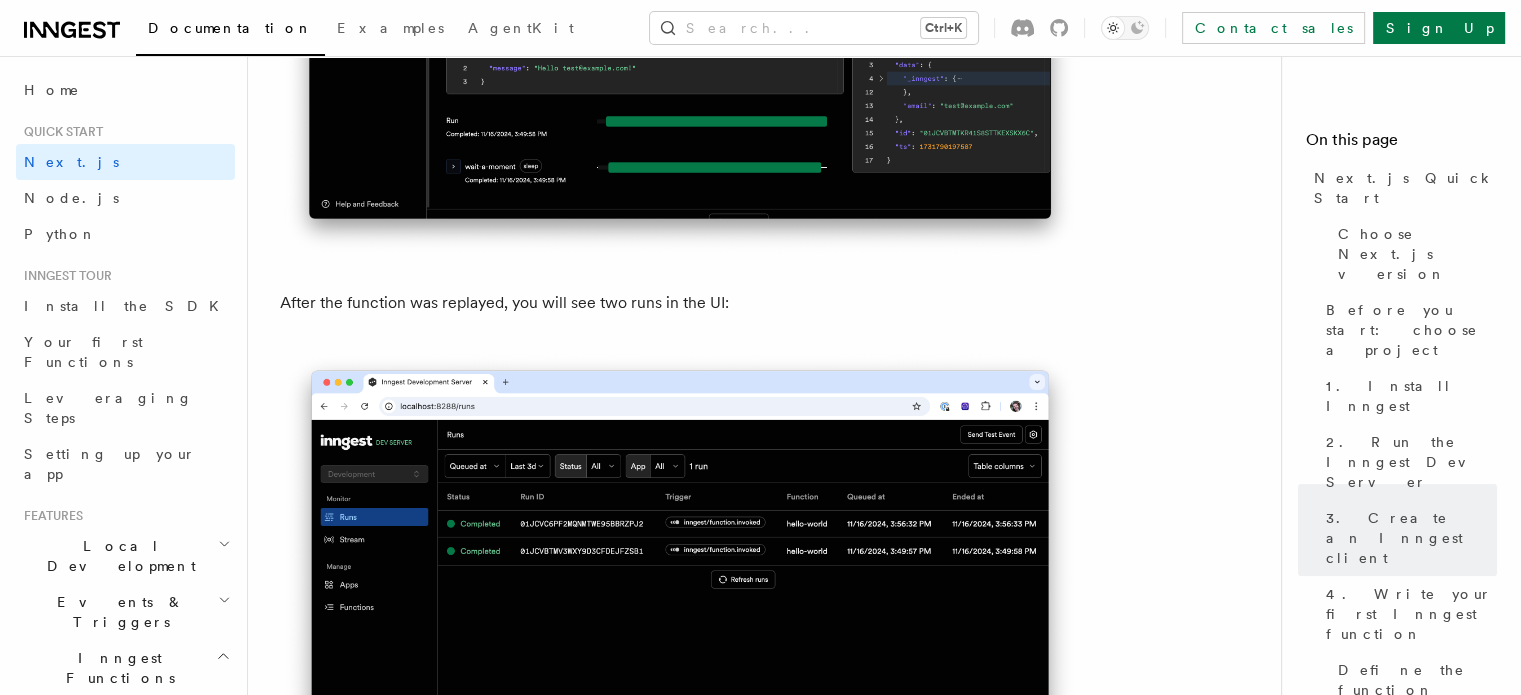 scroll, scrollTop: 10043, scrollLeft: 0, axis: vertical 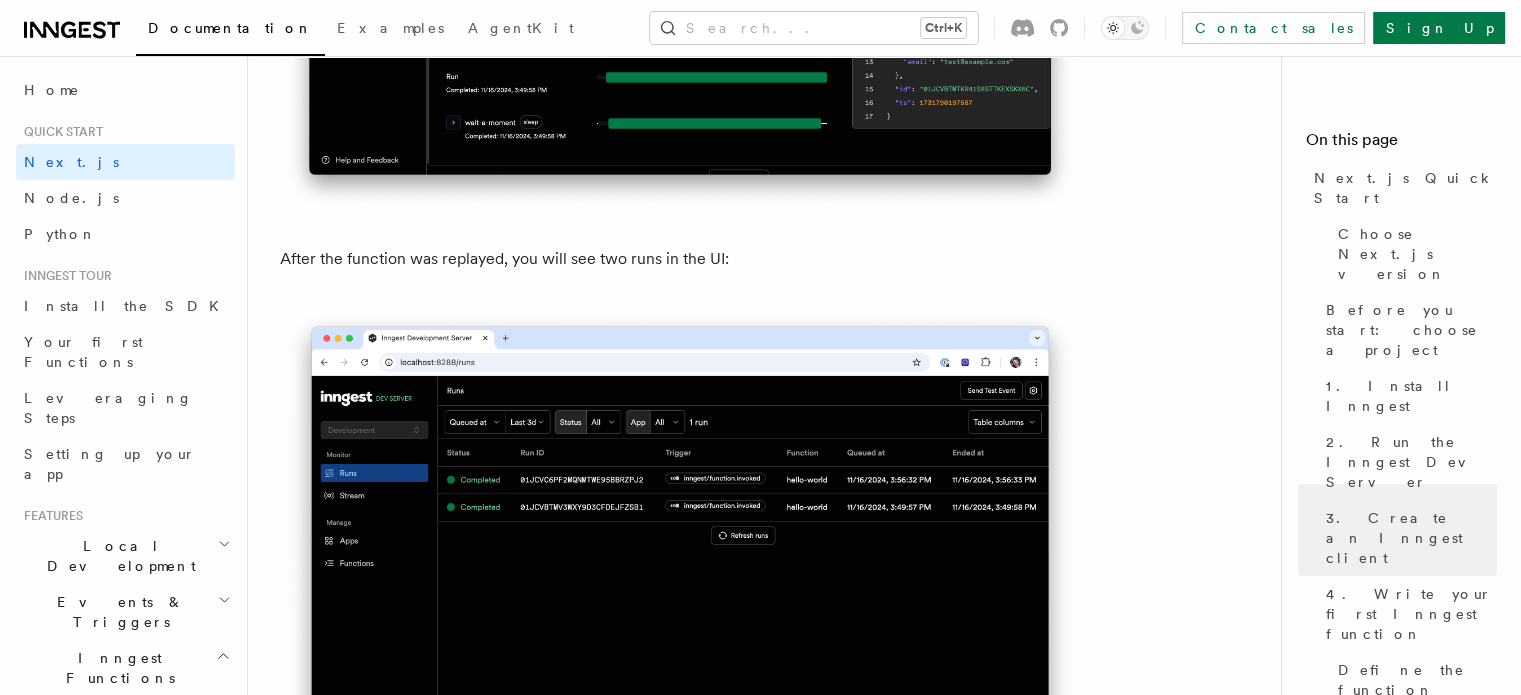 drag, startPoint x: 276, startPoint y: 344, endPoint x: 971, endPoint y: 395, distance: 696.8687 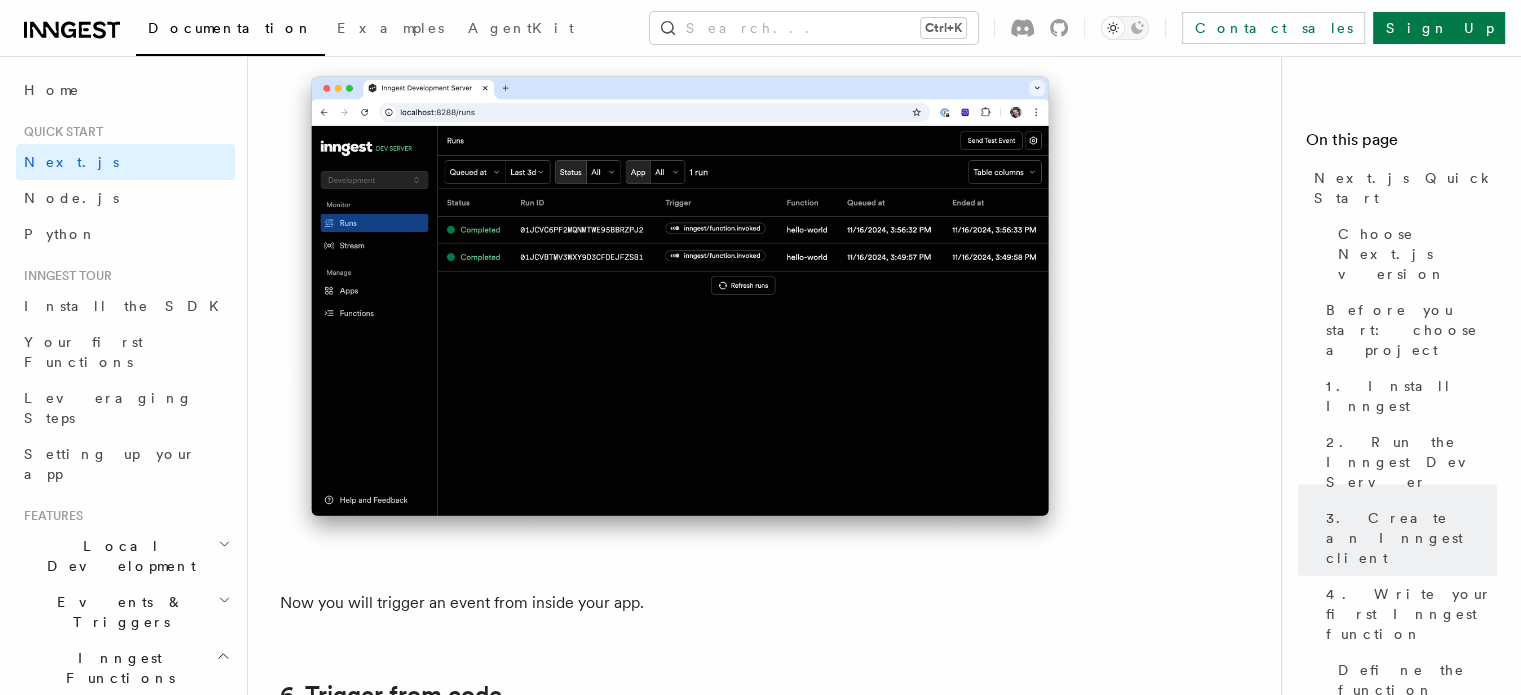 scroll, scrollTop: 10343, scrollLeft: 0, axis: vertical 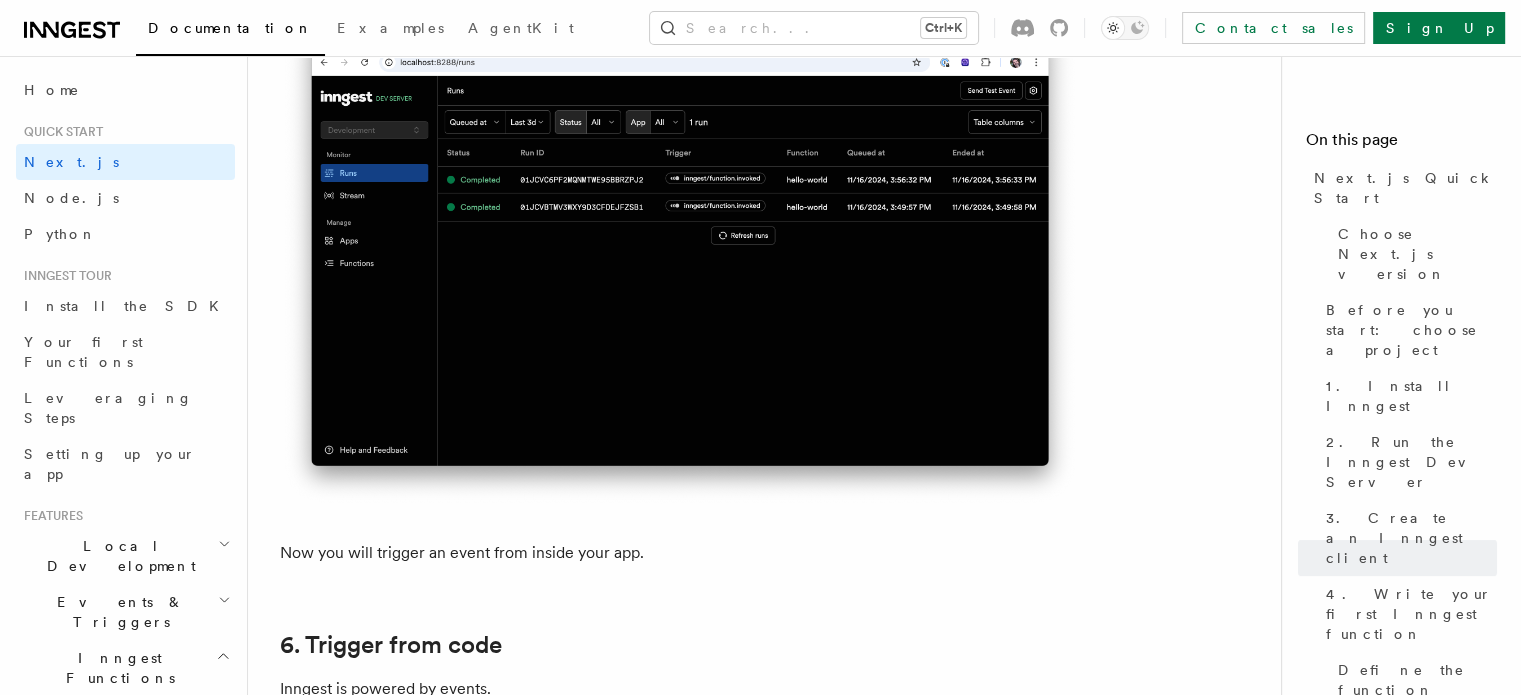drag, startPoint x: 275, startPoint y: 251, endPoint x: 949, endPoint y: 277, distance: 674.5013 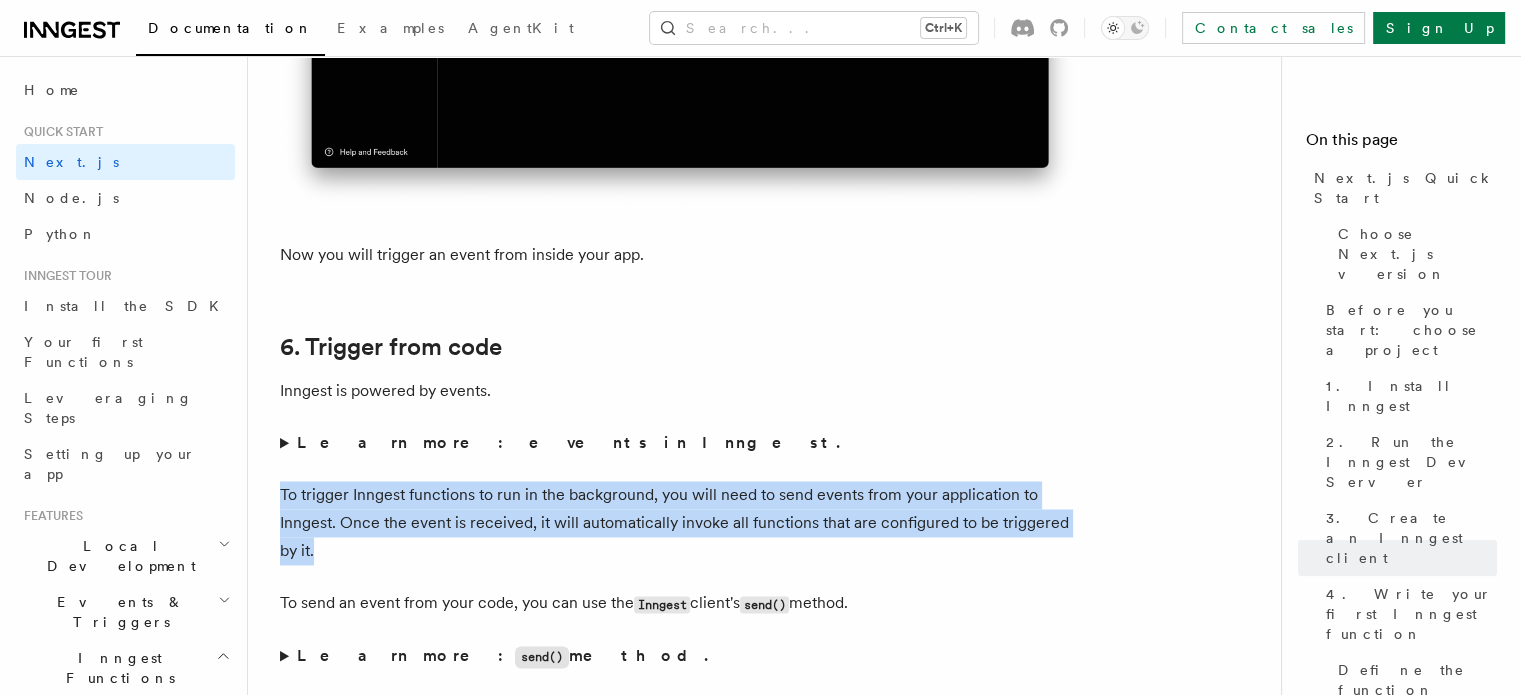 scroll, scrollTop: 10643, scrollLeft: 0, axis: vertical 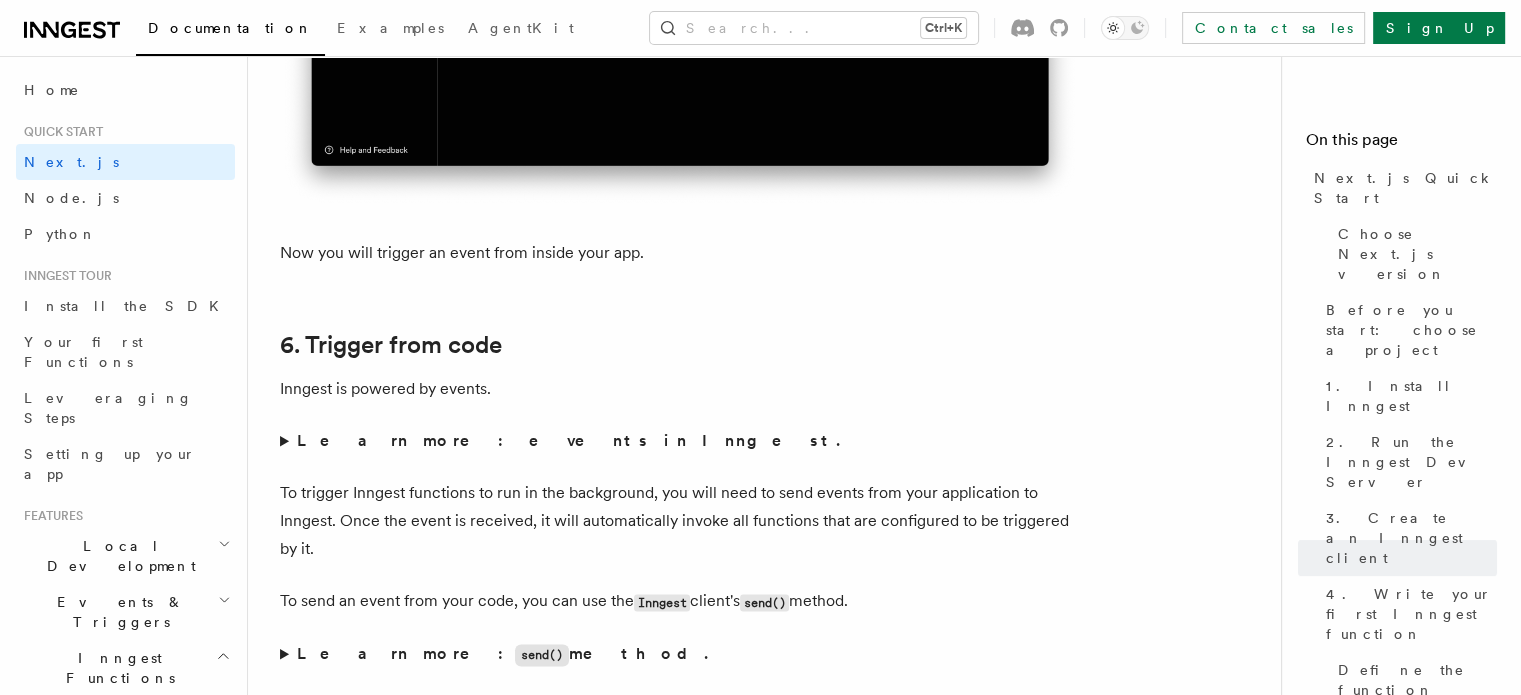 click on "👉 Note that we use  "force-dynamic"  to ensure we always send a new event on every request. In most situations, you'll probably want to send an event during a  POST  request so that you don't need this config option." at bounding box center (680, 1299) 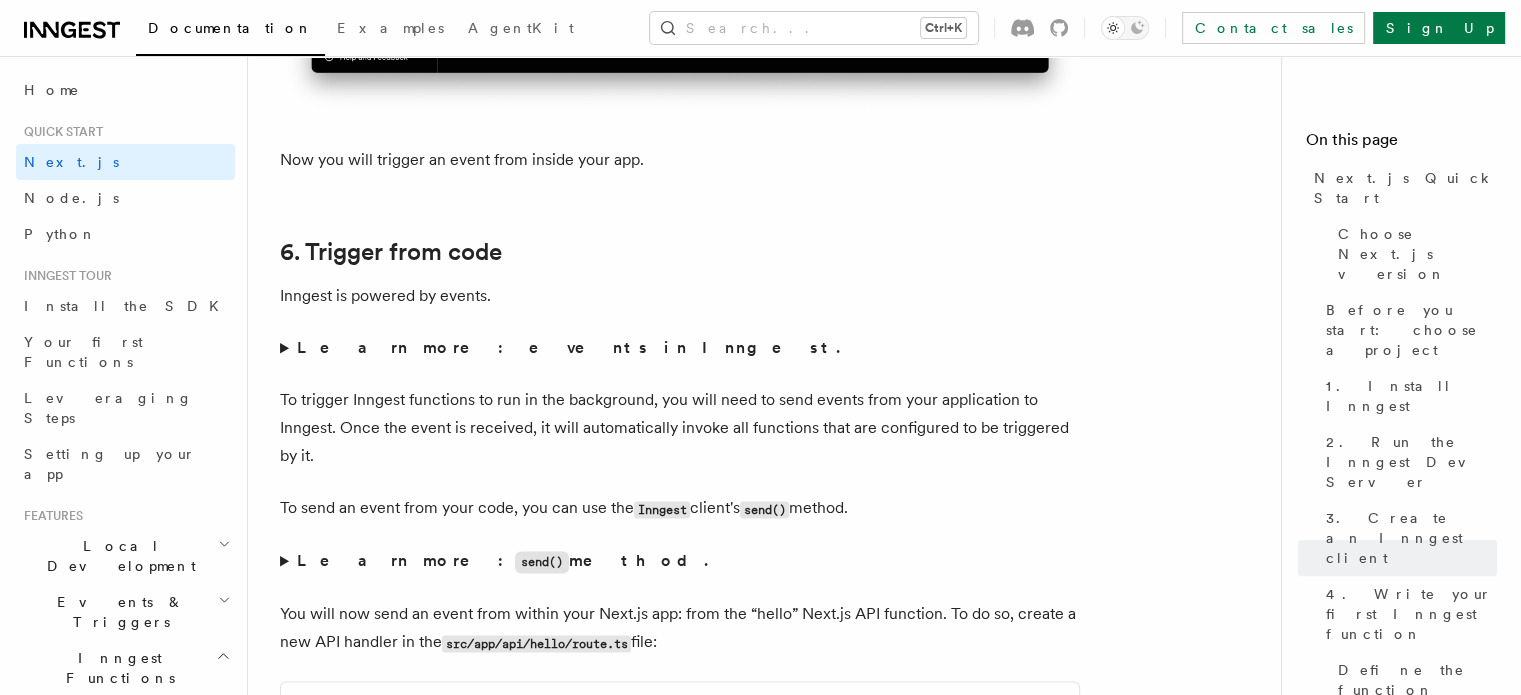 scroll, scrollTop: 10743, scrollLeft: 0, axis: vertical 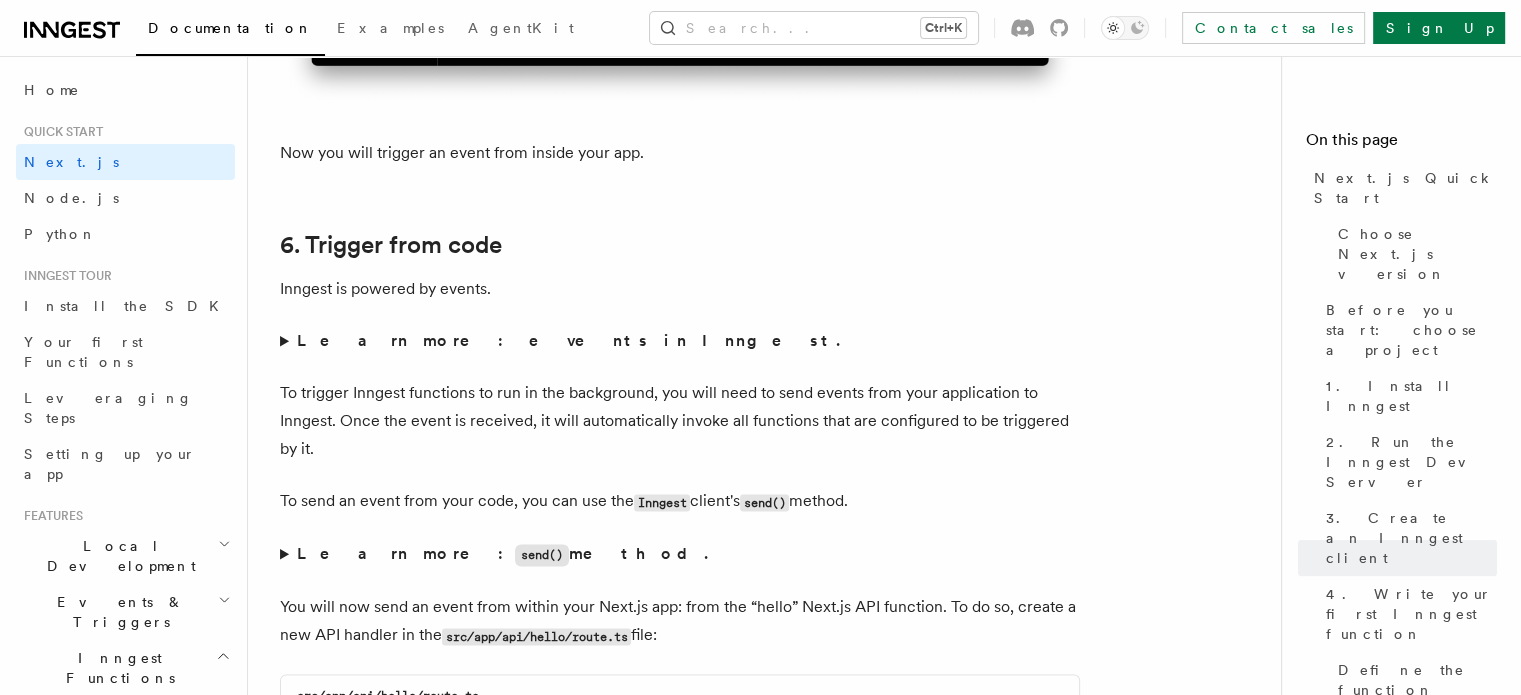 drag, startPoint x: 280, startPoint y: 550, endPoint x: 816, endPoint y: 609, distance: 539.2374 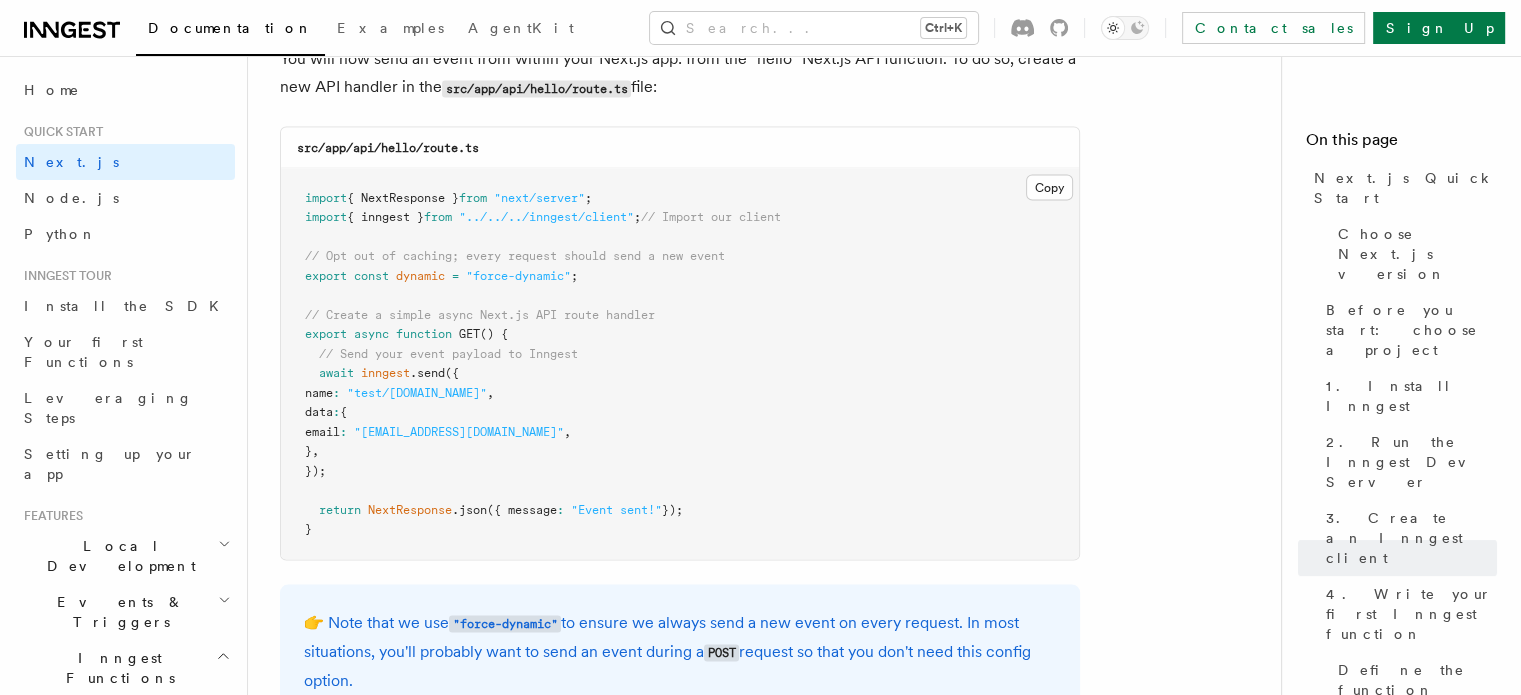scroll, scrollTop: 11343, scrollLeft: 0, axis: vertical 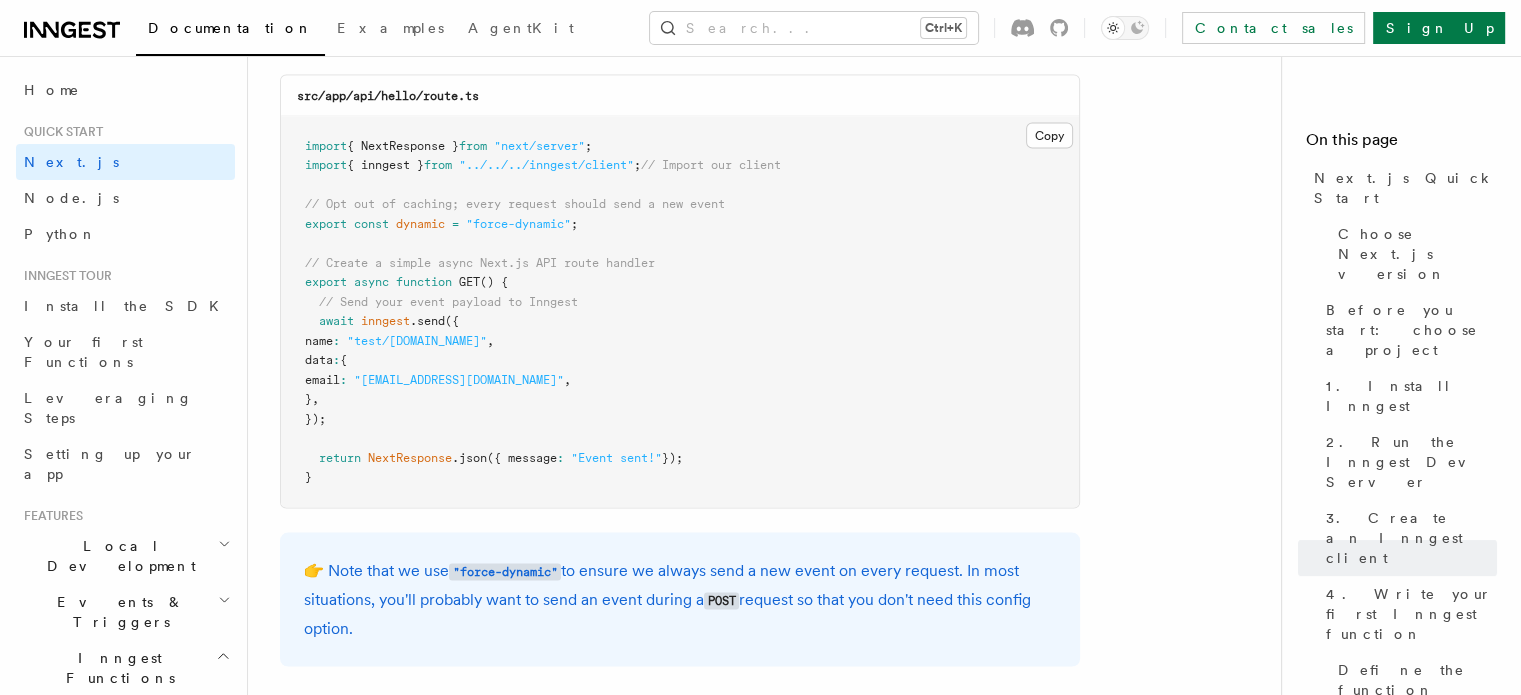 drag, startPoint x: 272, startPoint y: 611, endPoint x: 928, endPoint y: 616, distance: 656.01904 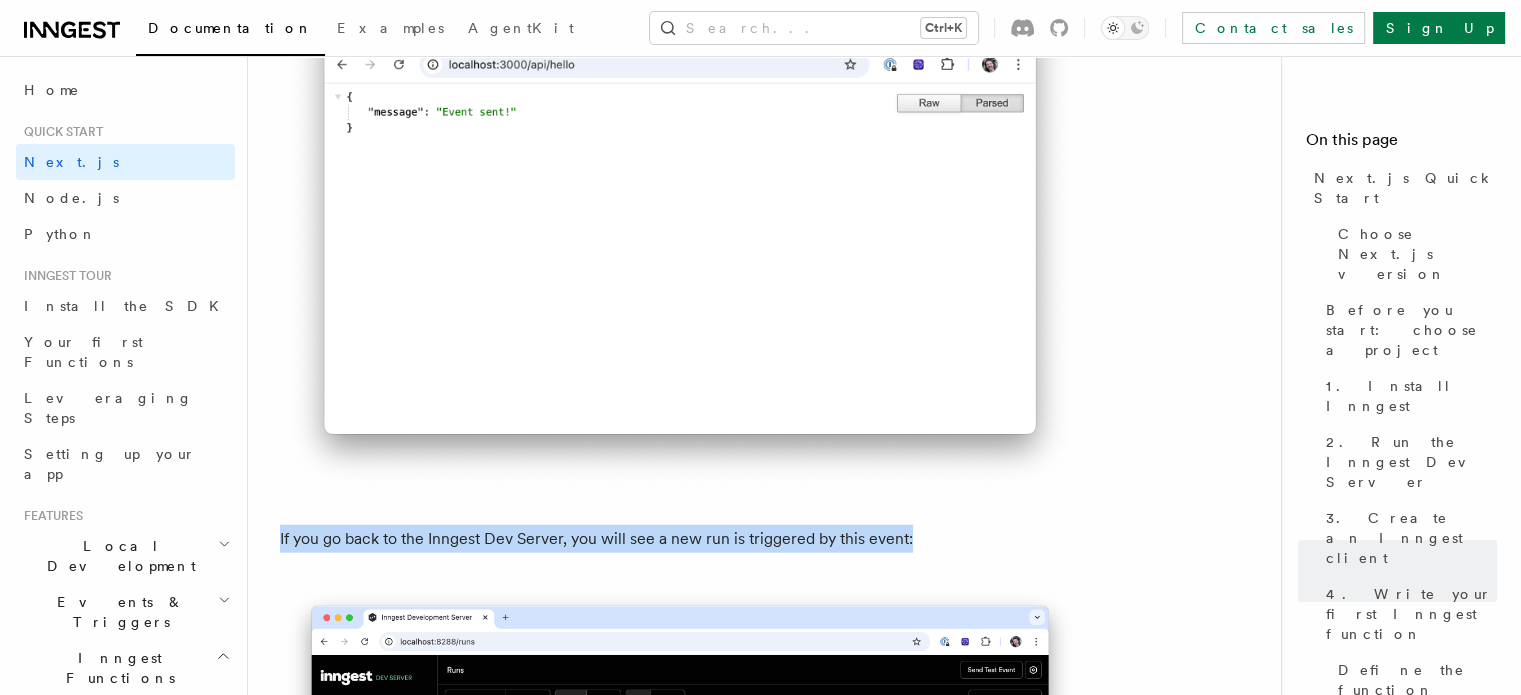 scroll, scrollTop: 12143, scrollLeft: 0, axis: vertical 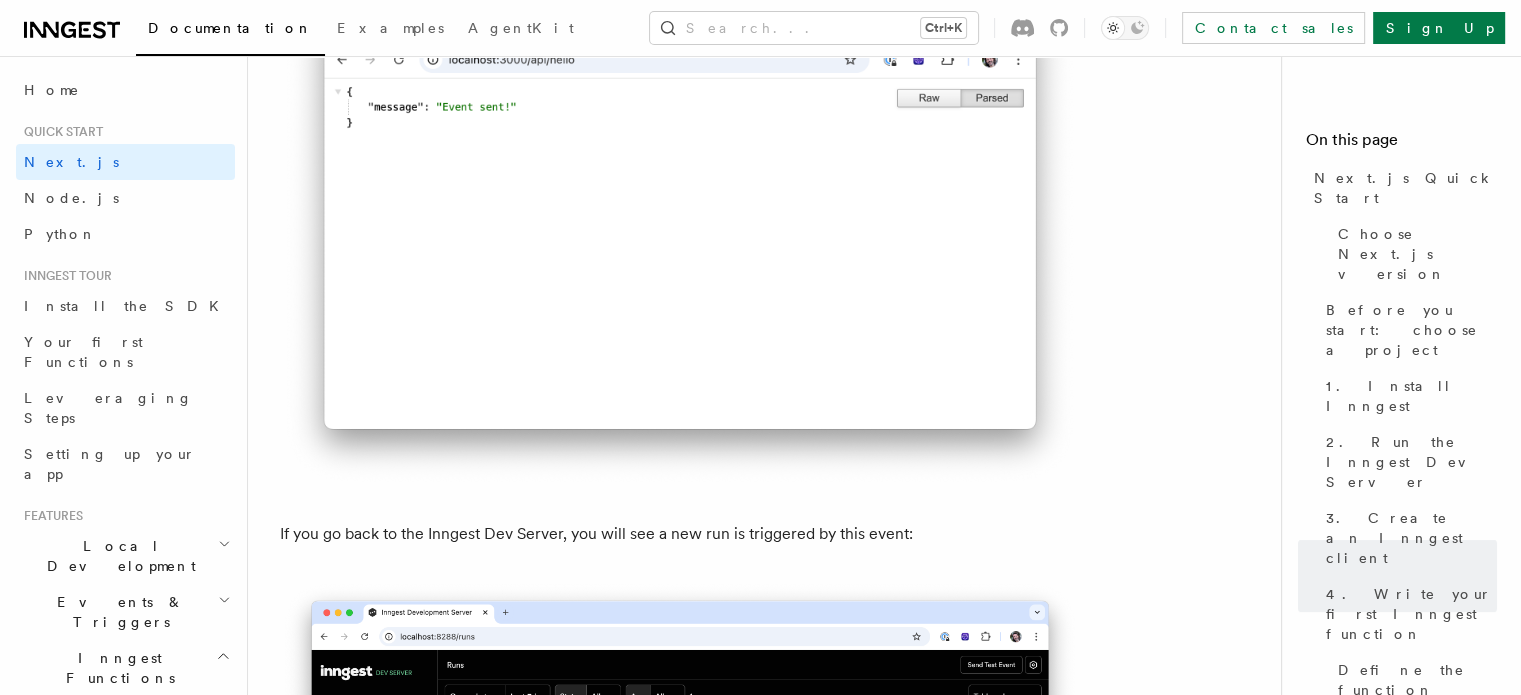 drag, startPoint x: 276, startPoint y: 409, endPoint x: 1069, endPoint y: 429, distance: 793.25214 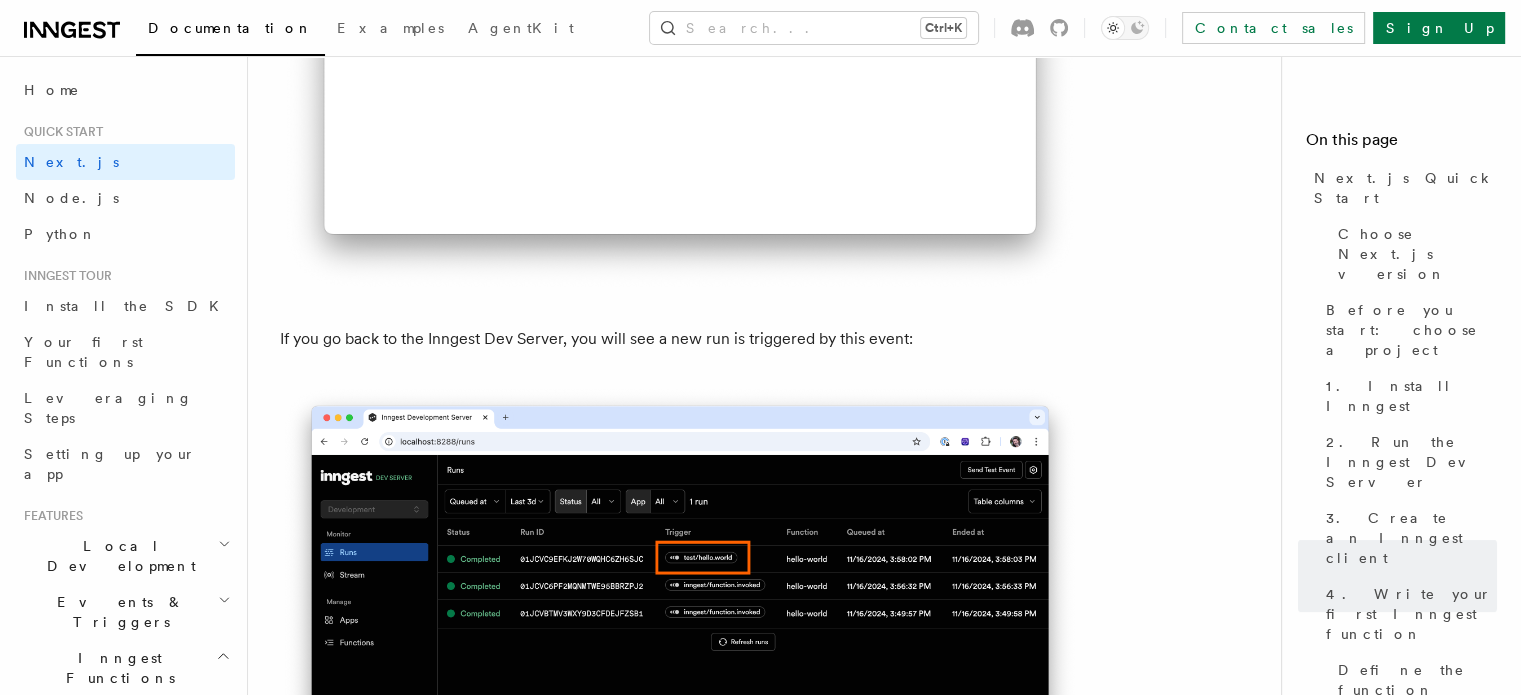 scroll, scrollTop: 12343, scrollLeft: 0, axis: vertical 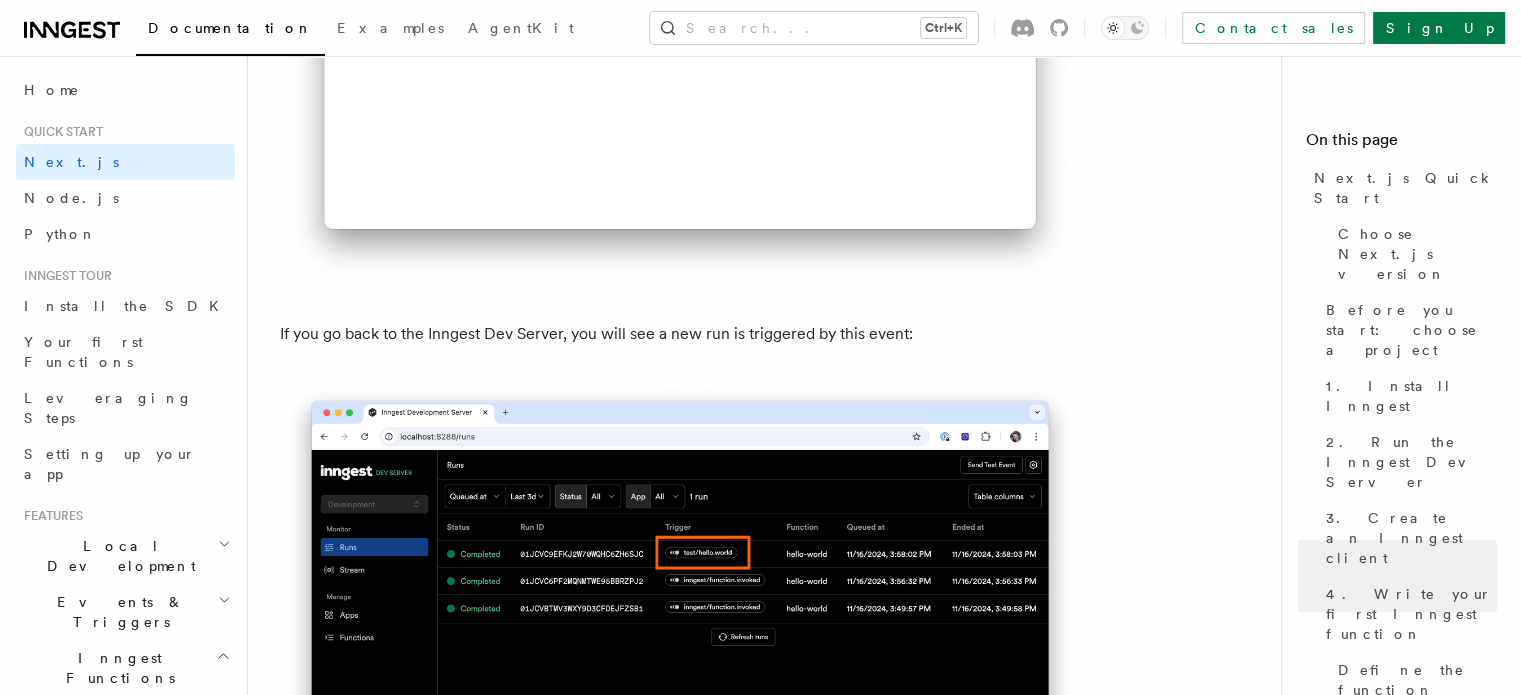drag, startPoint x: 670, startPoint y: 468, endPoint x: 306, endPoint y: 475, distance: 364.0673 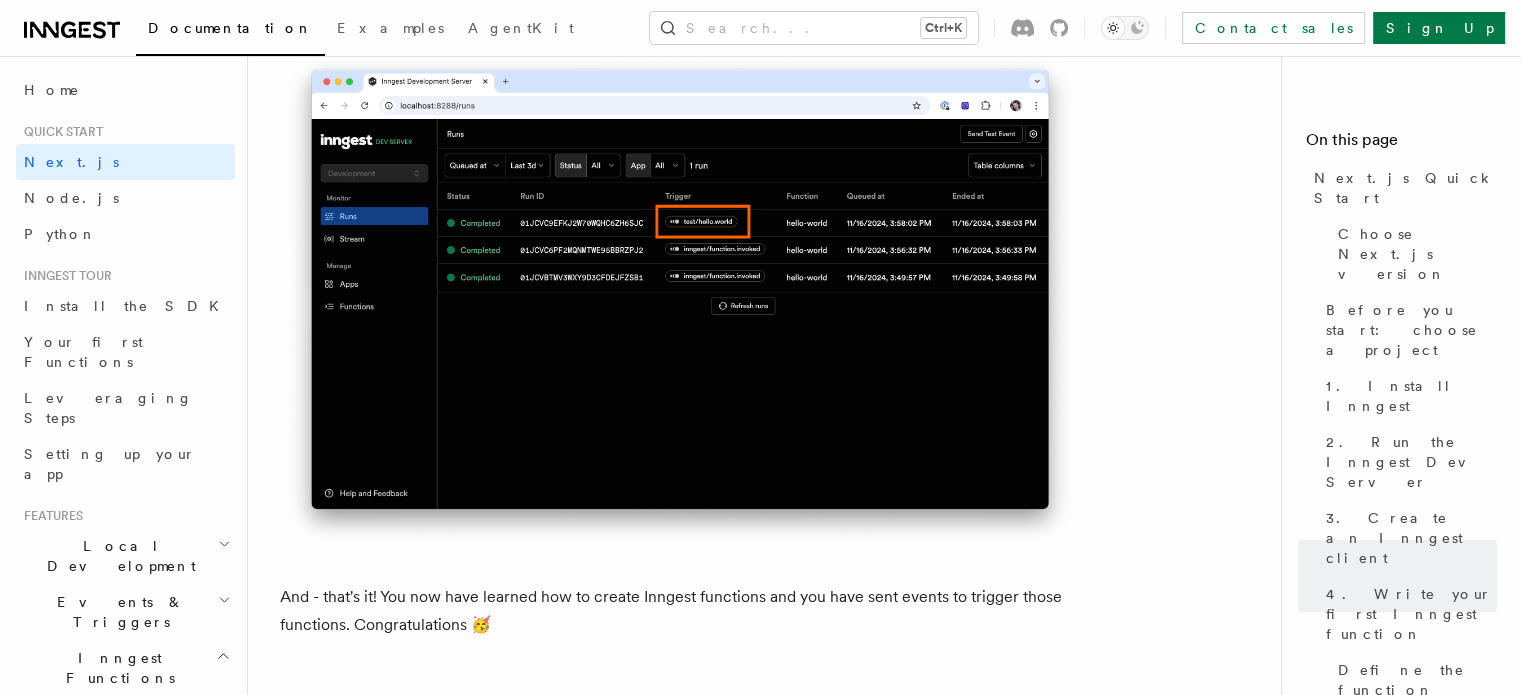 scroll, scrollTop: 12743, scrollLeft: 0, axis: vertical 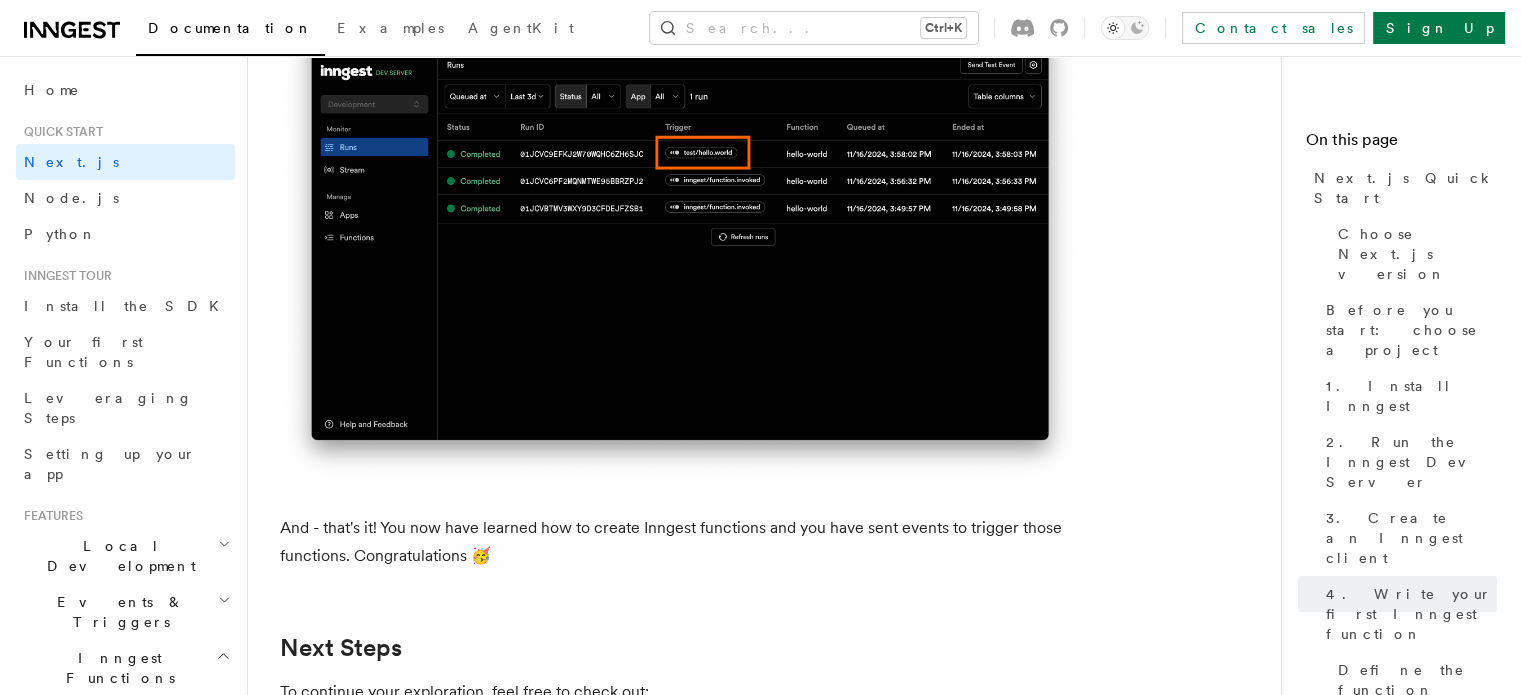 click on "Previous Home Next Node.js" at bounding box center [680, 1300] 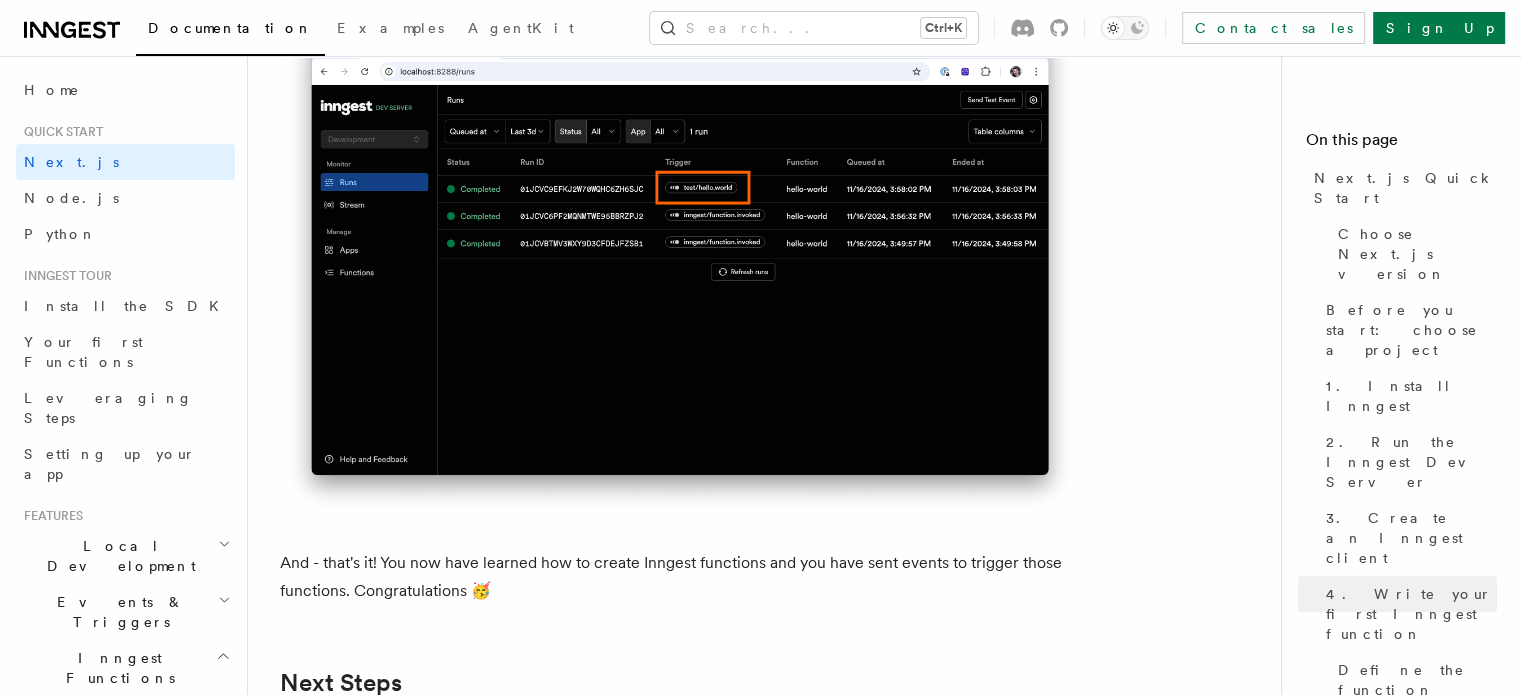scroll, scrollTop: 12704, scrollLeft: 0, axis: vertical 